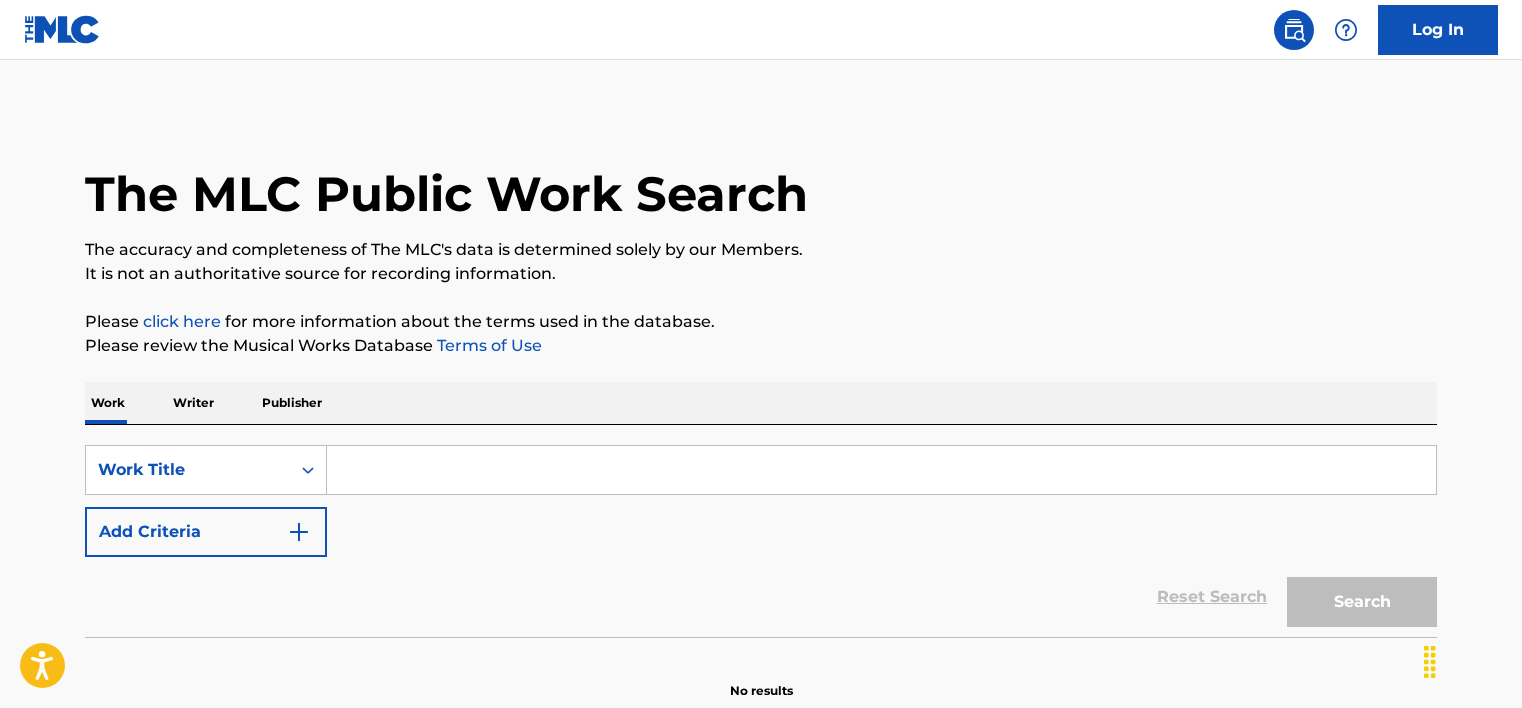 scroll, scrollTop: 0, scrollLeft: 0, axis: both 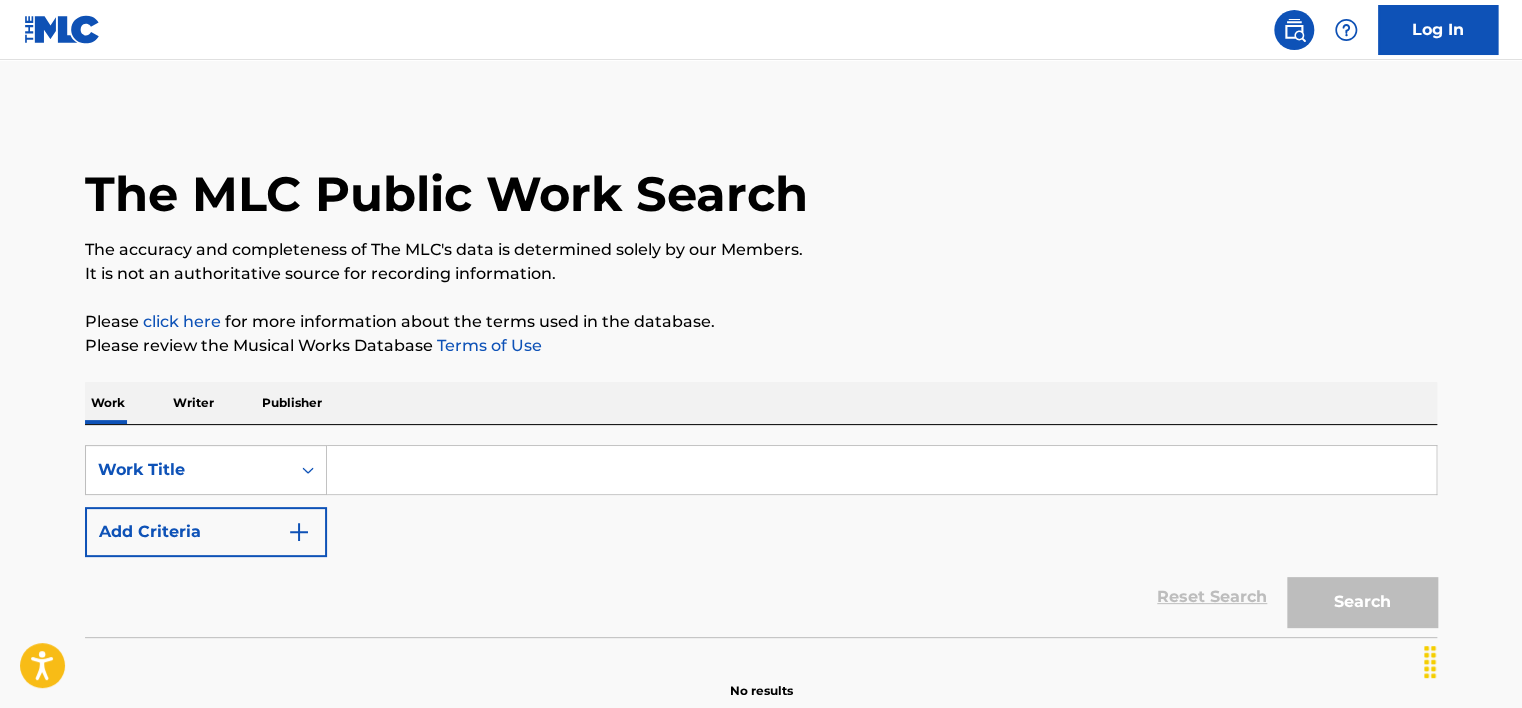click on "SearchWithCriteriaab68120d-f892-4a7a-aa4a-1b6c68e72dda Work Title Add Criteria Reset Search Search" at bounding box center [761, 531] 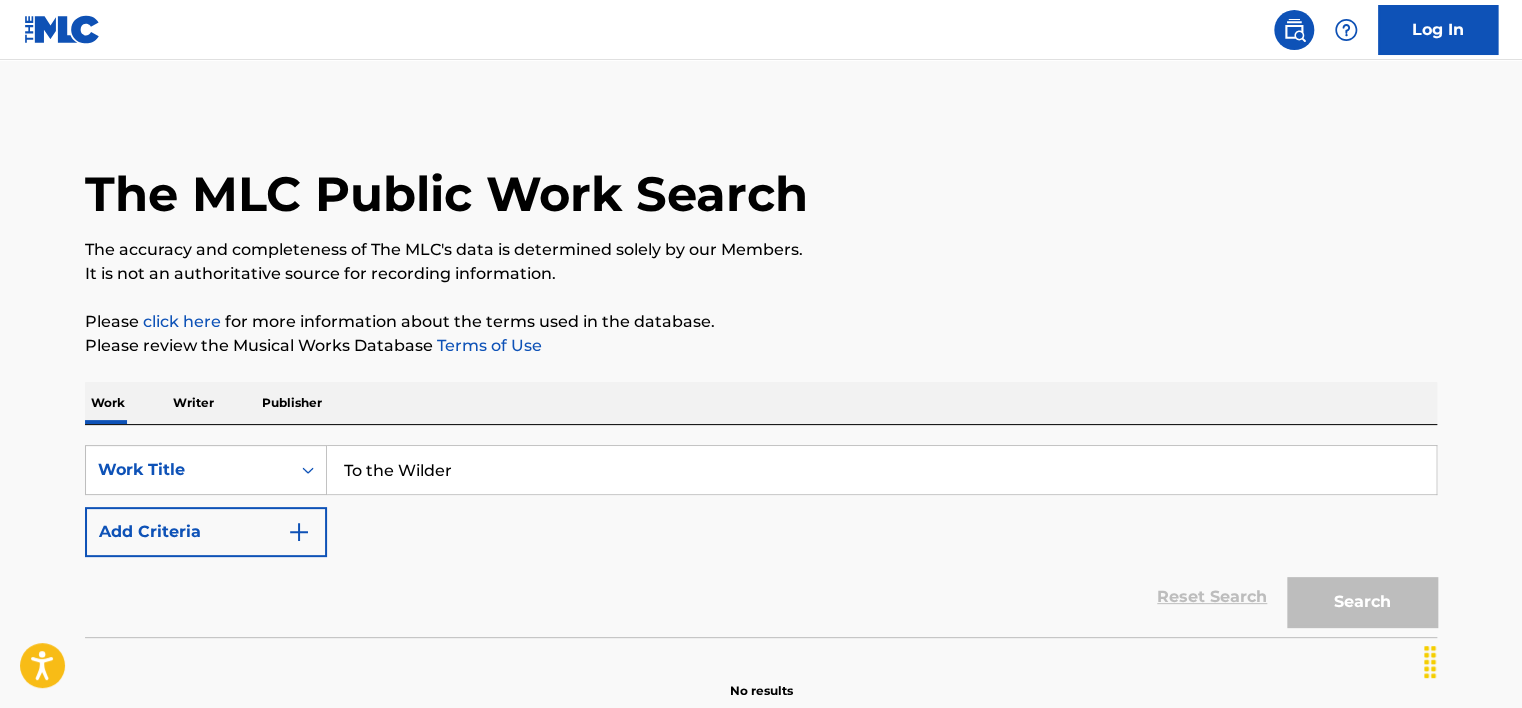 type on "To the Wilder" 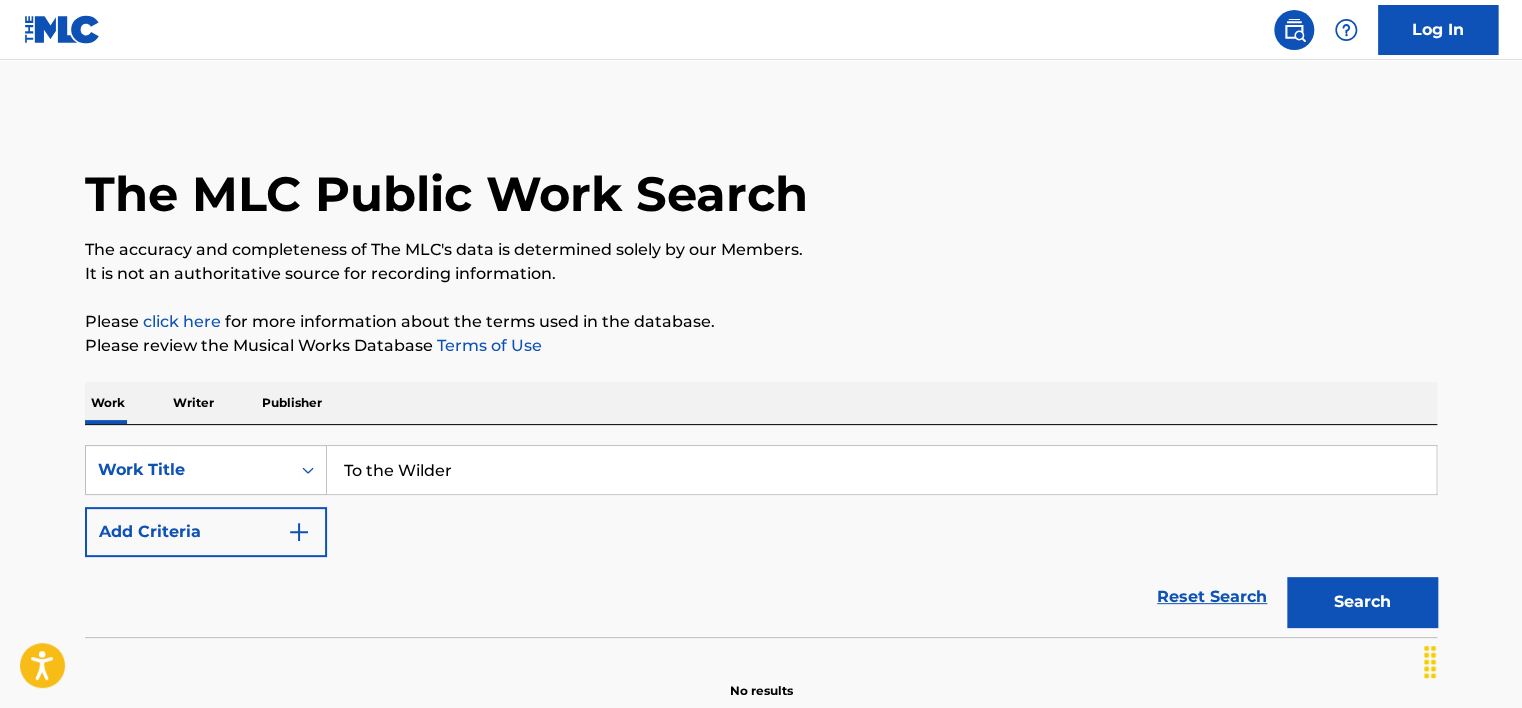 drag, startPoint x: 864, startPoint y: 287, endPoint x: 972, endPoint y: 323, distance: 113.841995 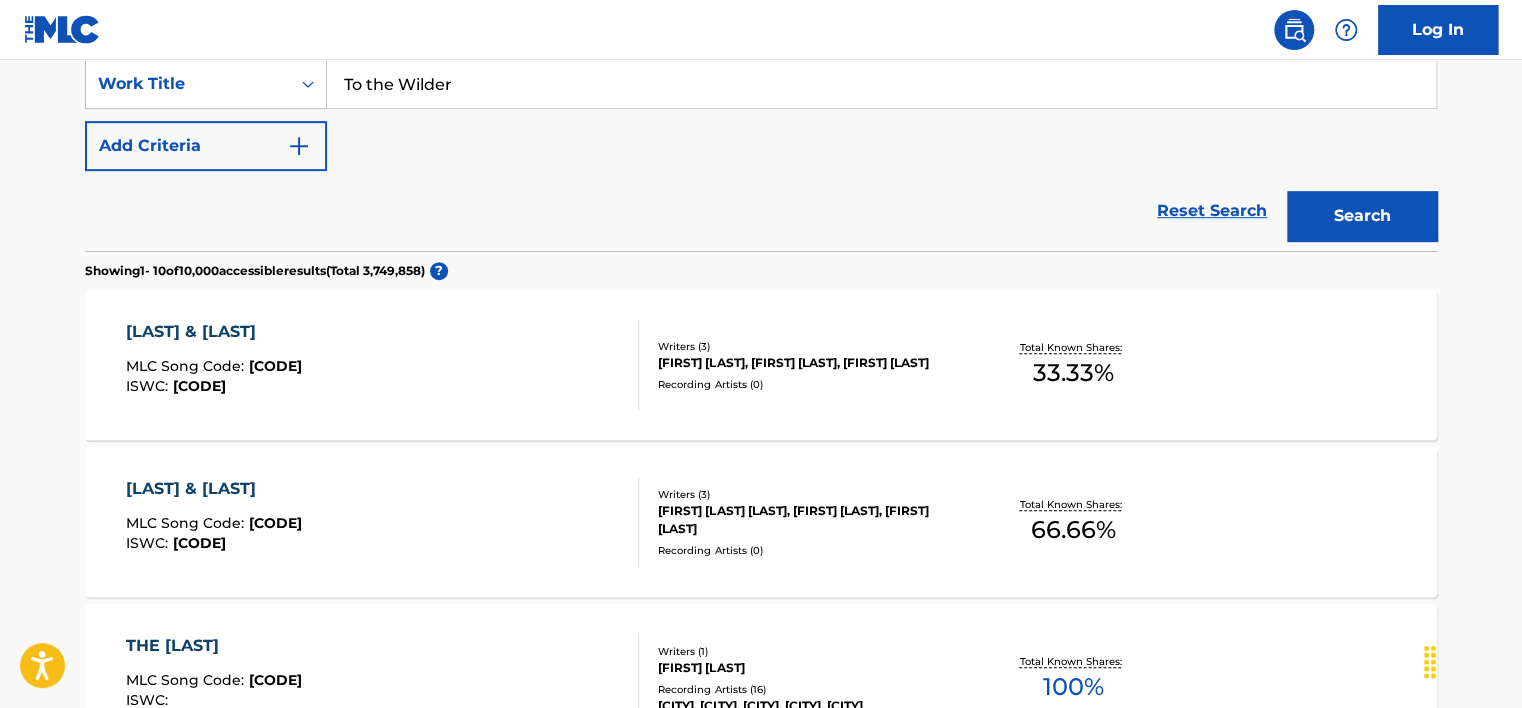 scroll, scrollTop: 400, scrollLeft: 0, axis: vertical 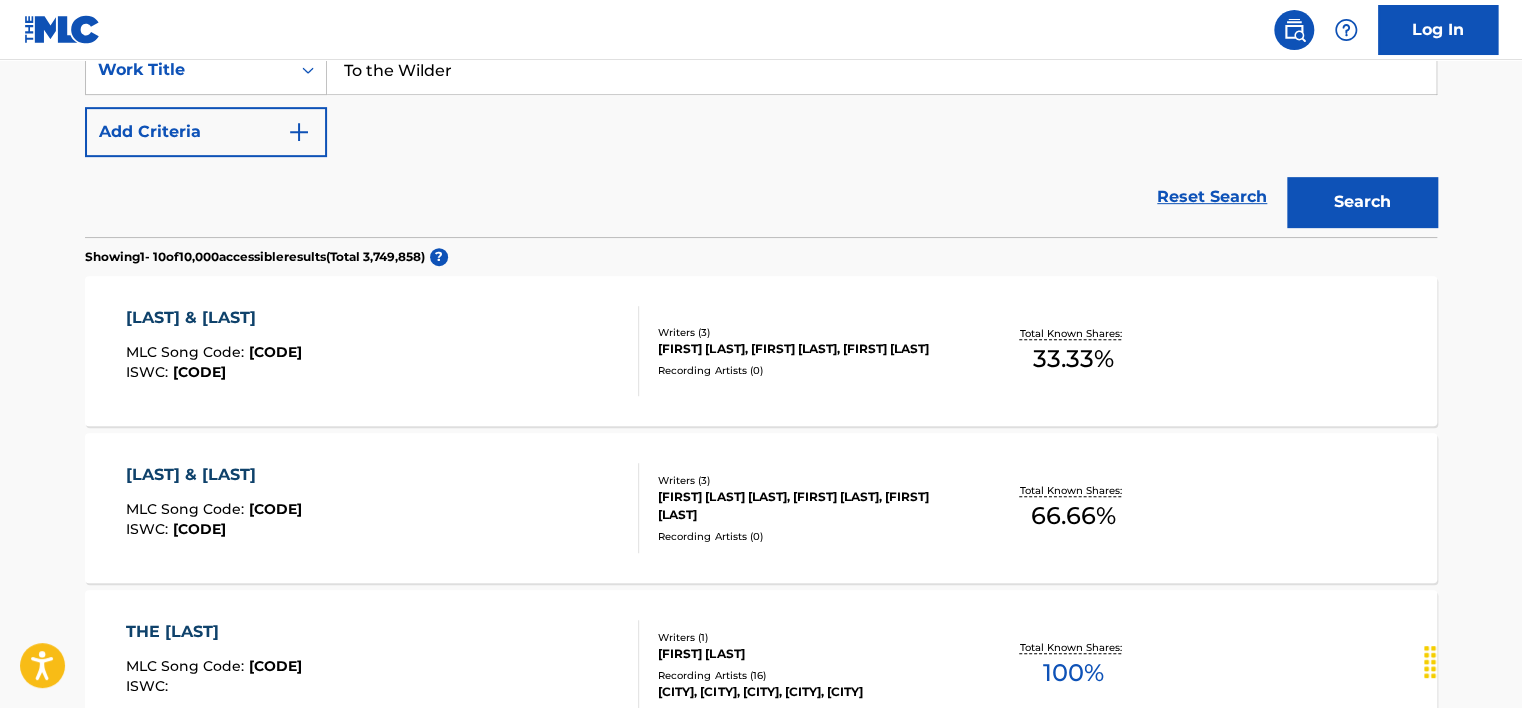 click on "Add Criteria" at bounding box center (206, 132) 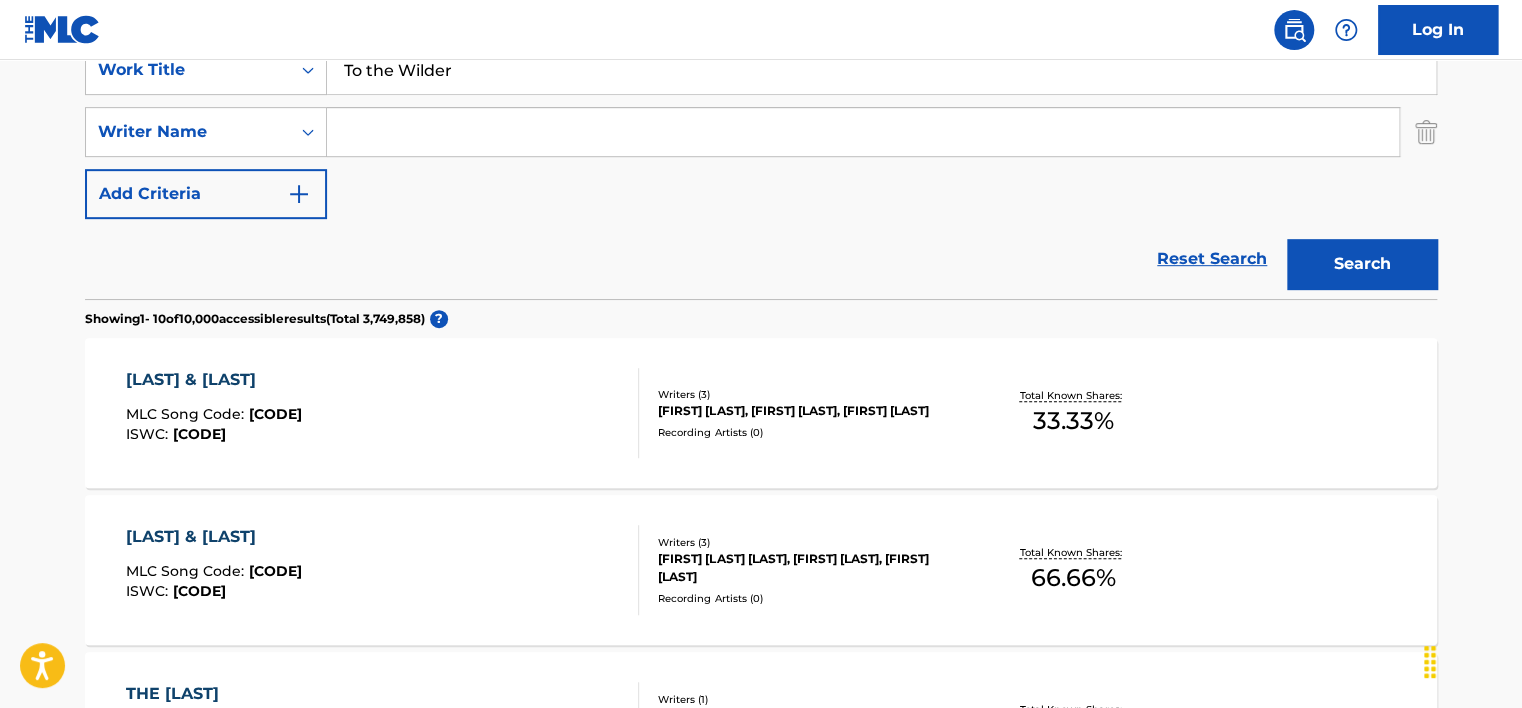 drag, startPoint x: 435, startPoint y: 149, endPoint x: 463, endPoint y: 144, distance: 28.442924 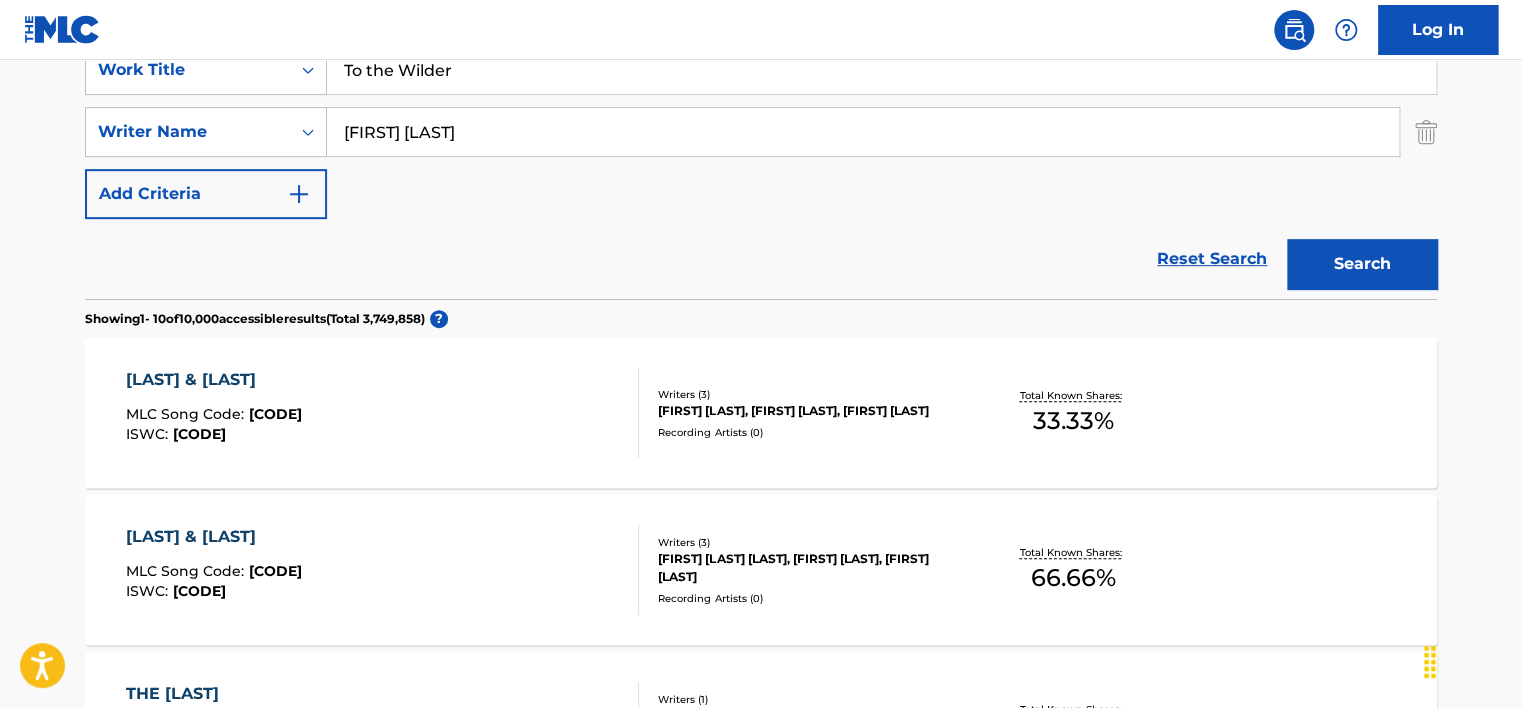 type on "[FIRST] [LAST]" 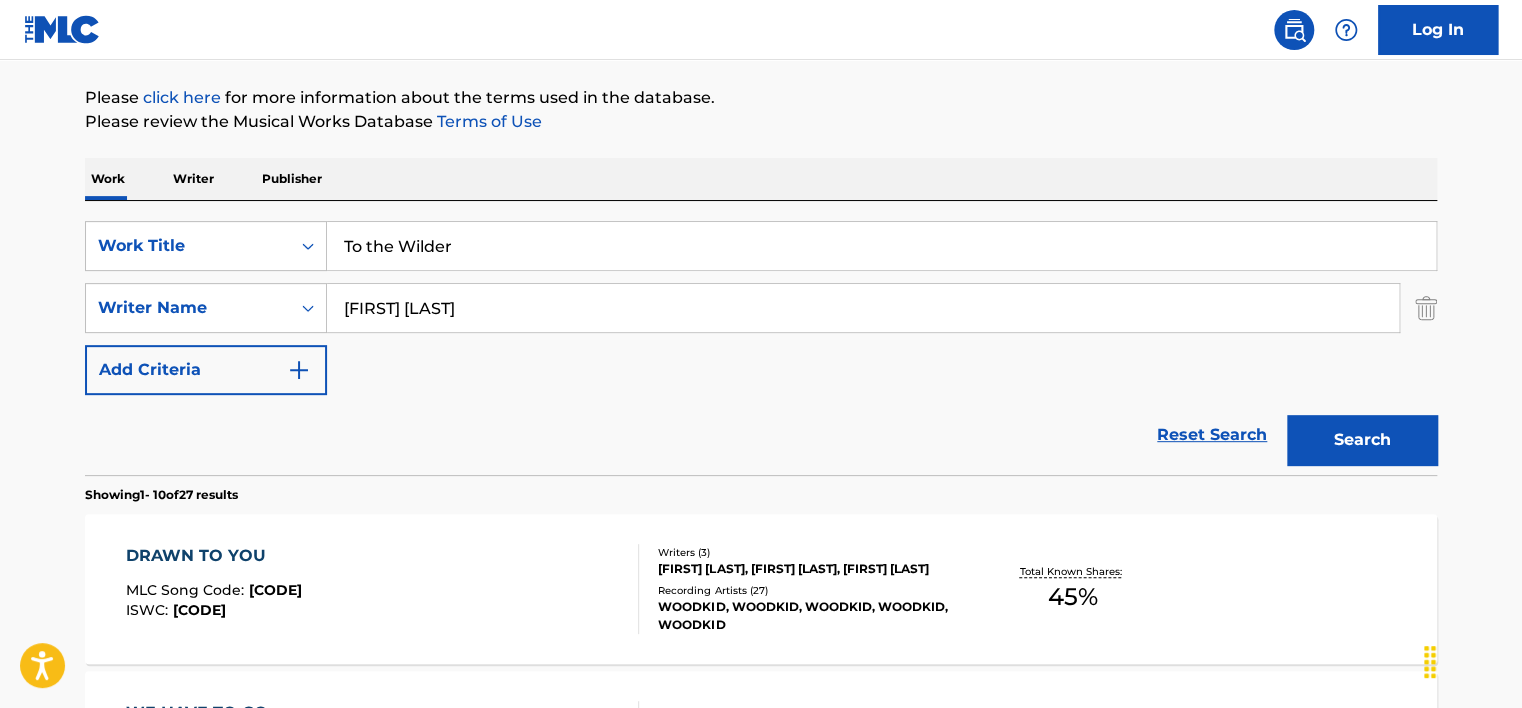 scroll, scrollTop: 400, scrollLeft: 0, axis: vertical 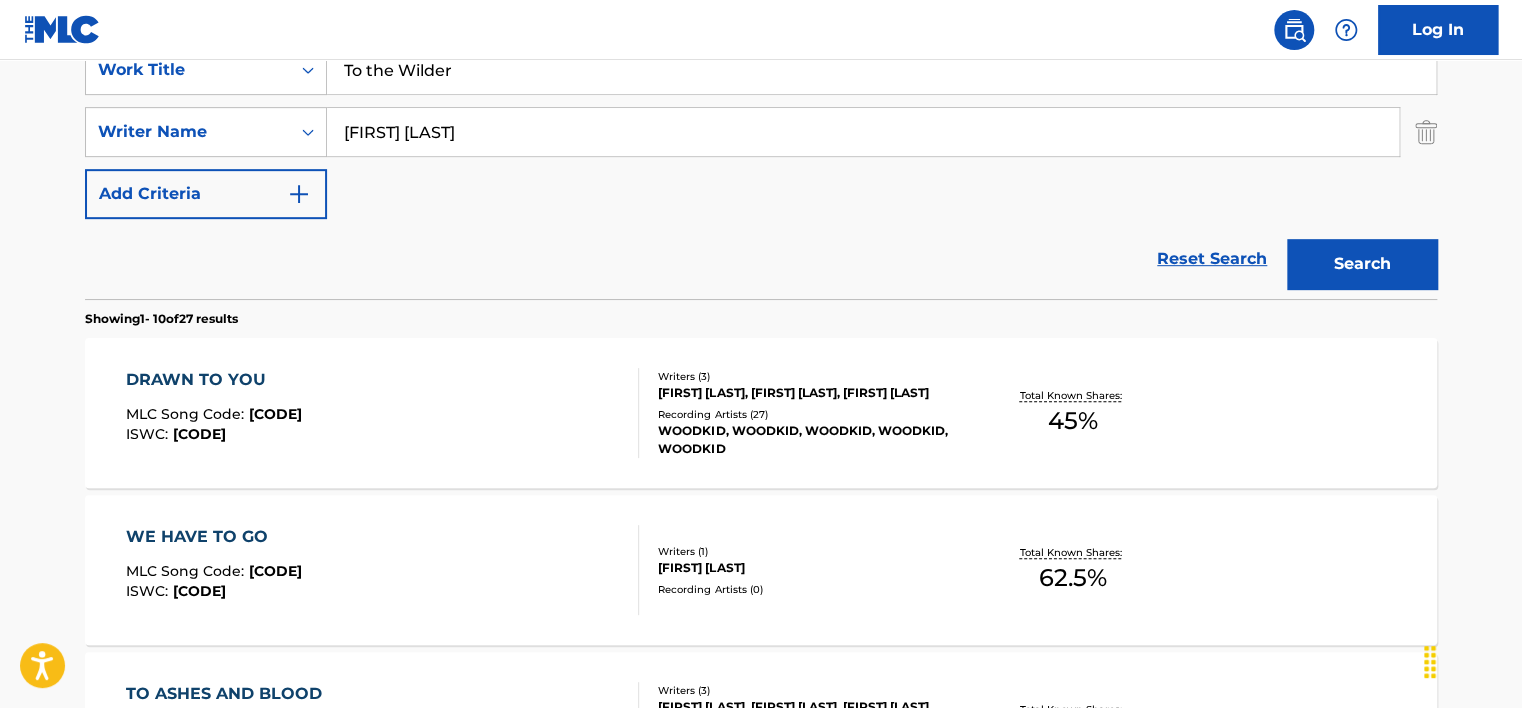 click on "To the Wilder" at bounding box center [881, 70] 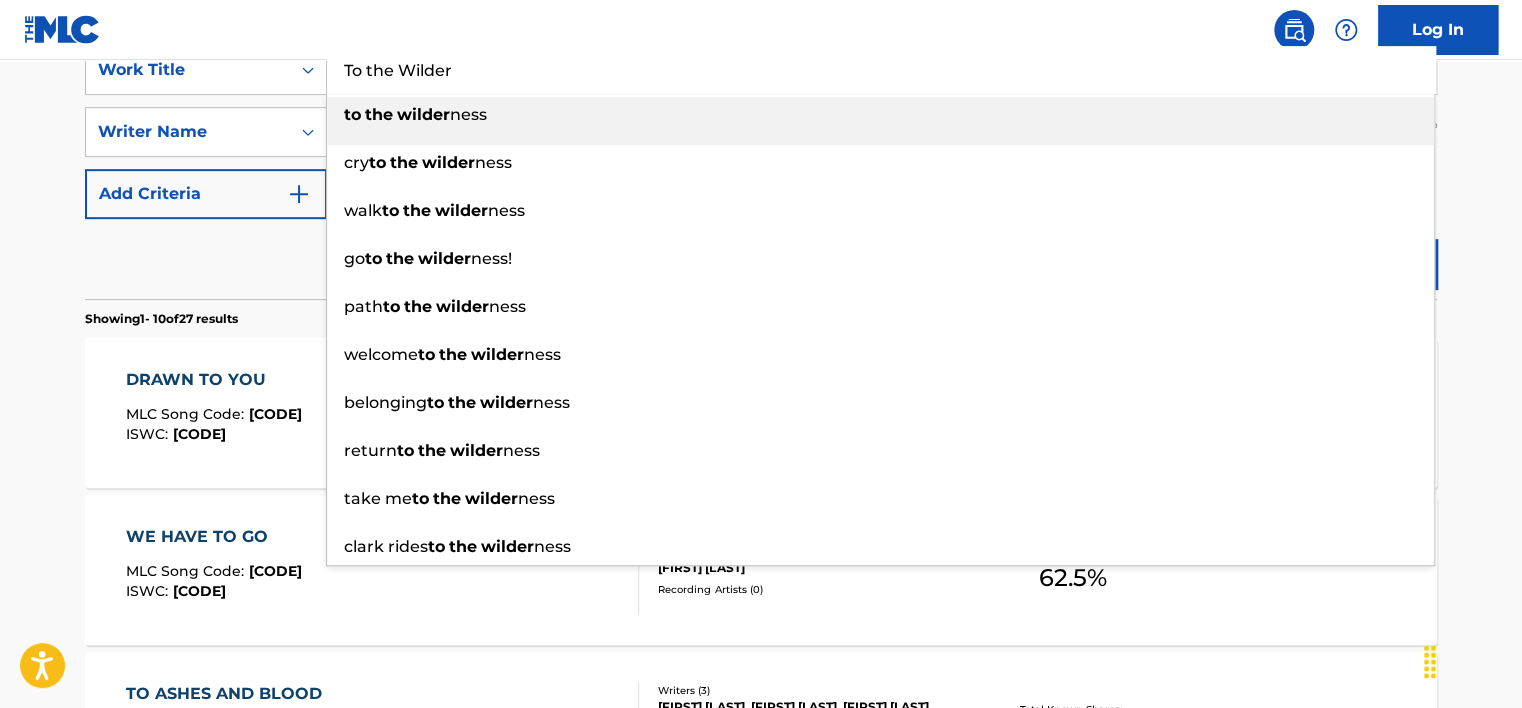 click on "To the Wilder" at bounding box center (881, 70) 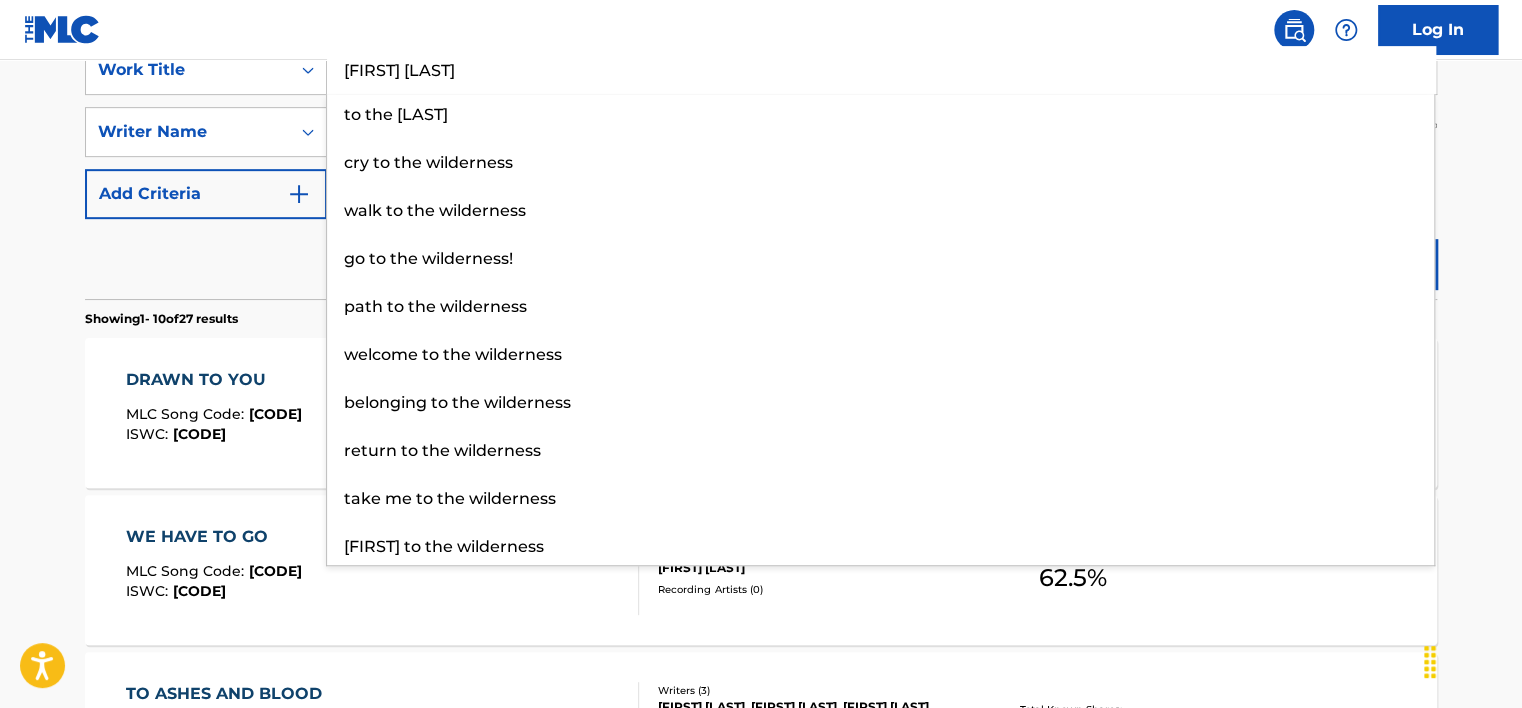type on "[FIRST] [LAST]" 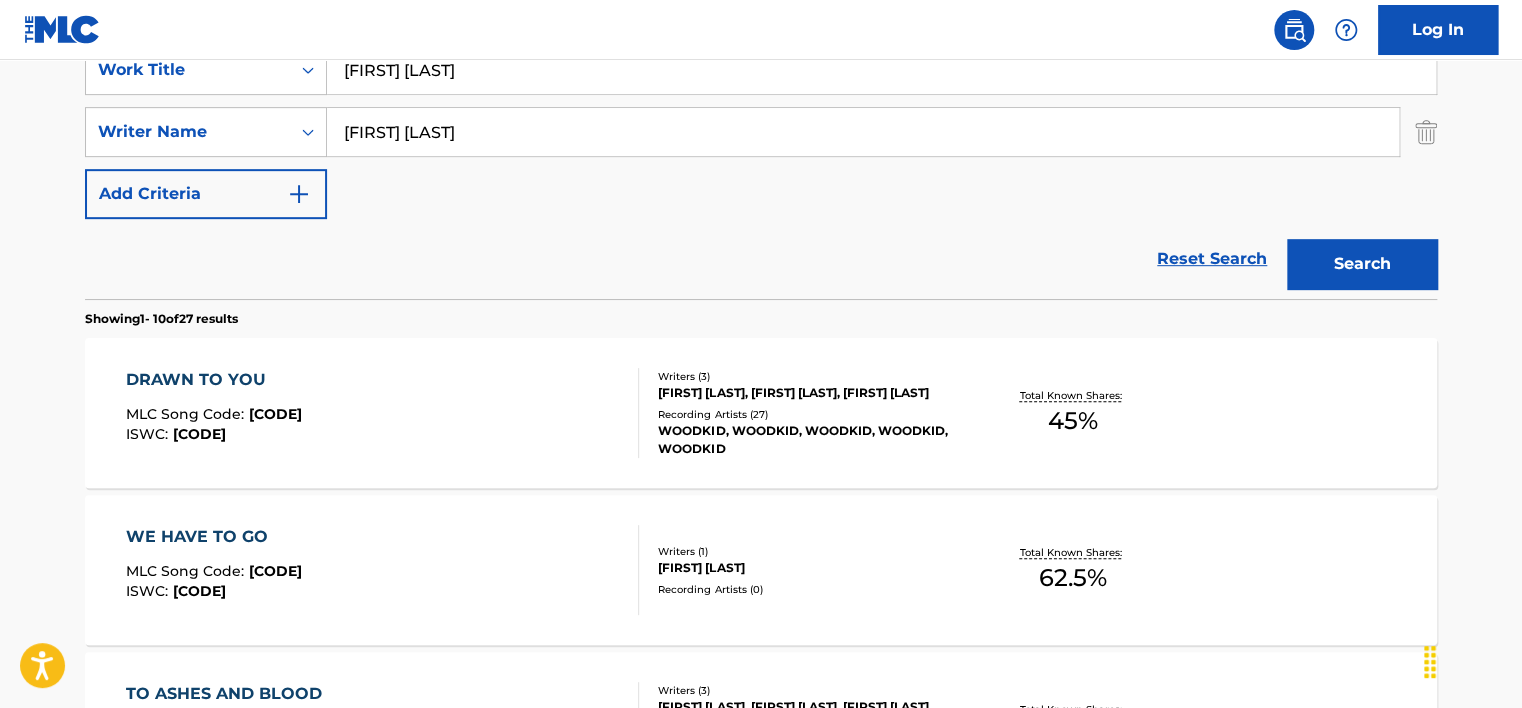 click on "[FIRST] [LAST]" at bounding box center (863, 132) 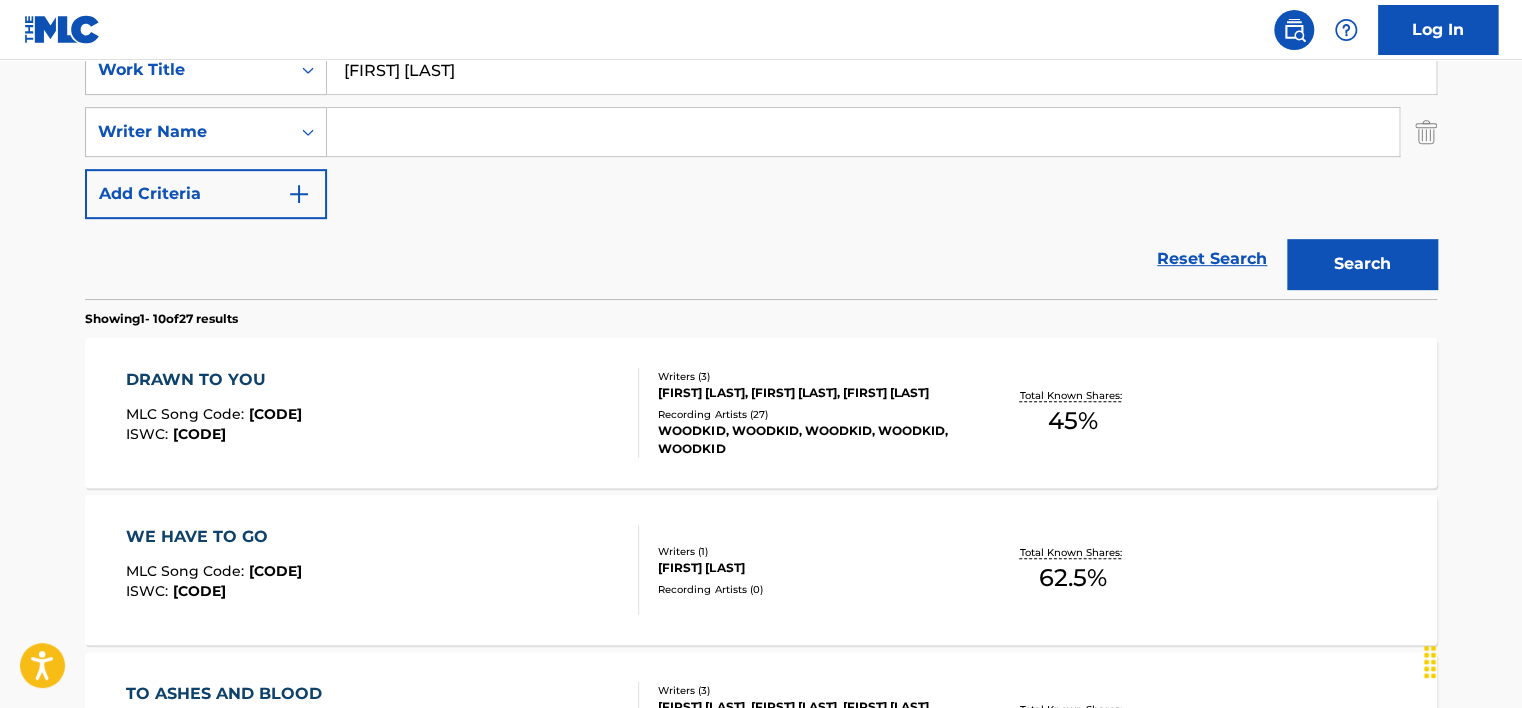type 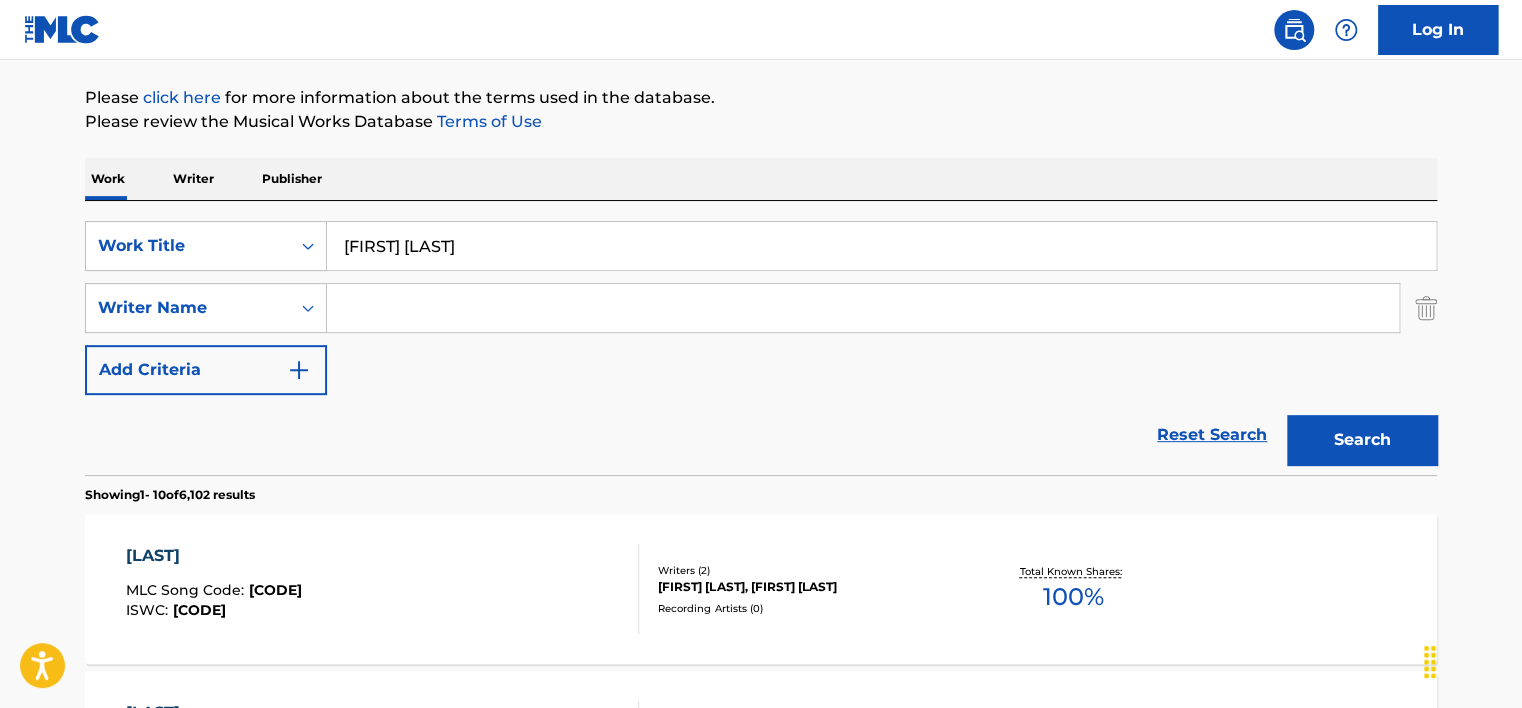 scroll, scrollTop: 400, scrollLeft: 0, axis: vertical 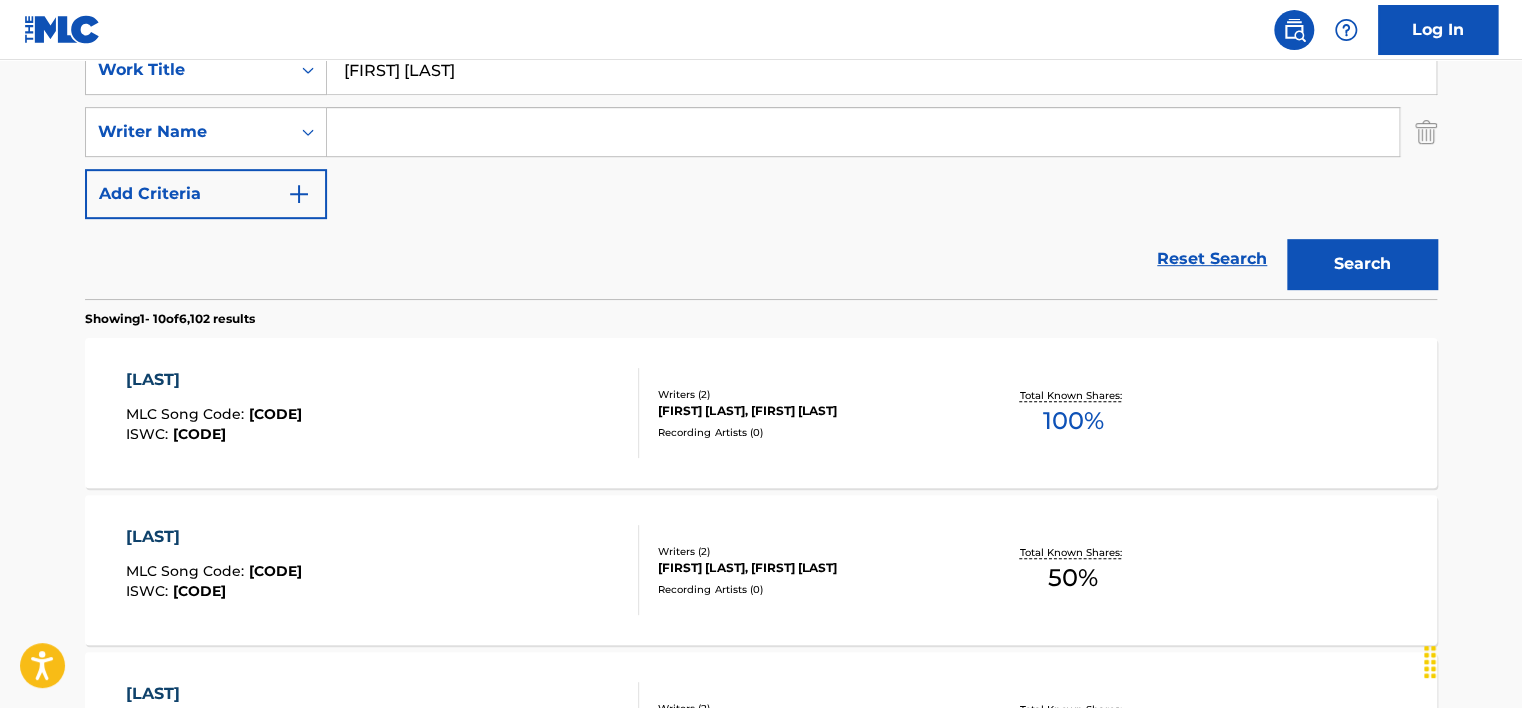 click on "[FIRST] [LAST]" at bounding box center (882, 70) 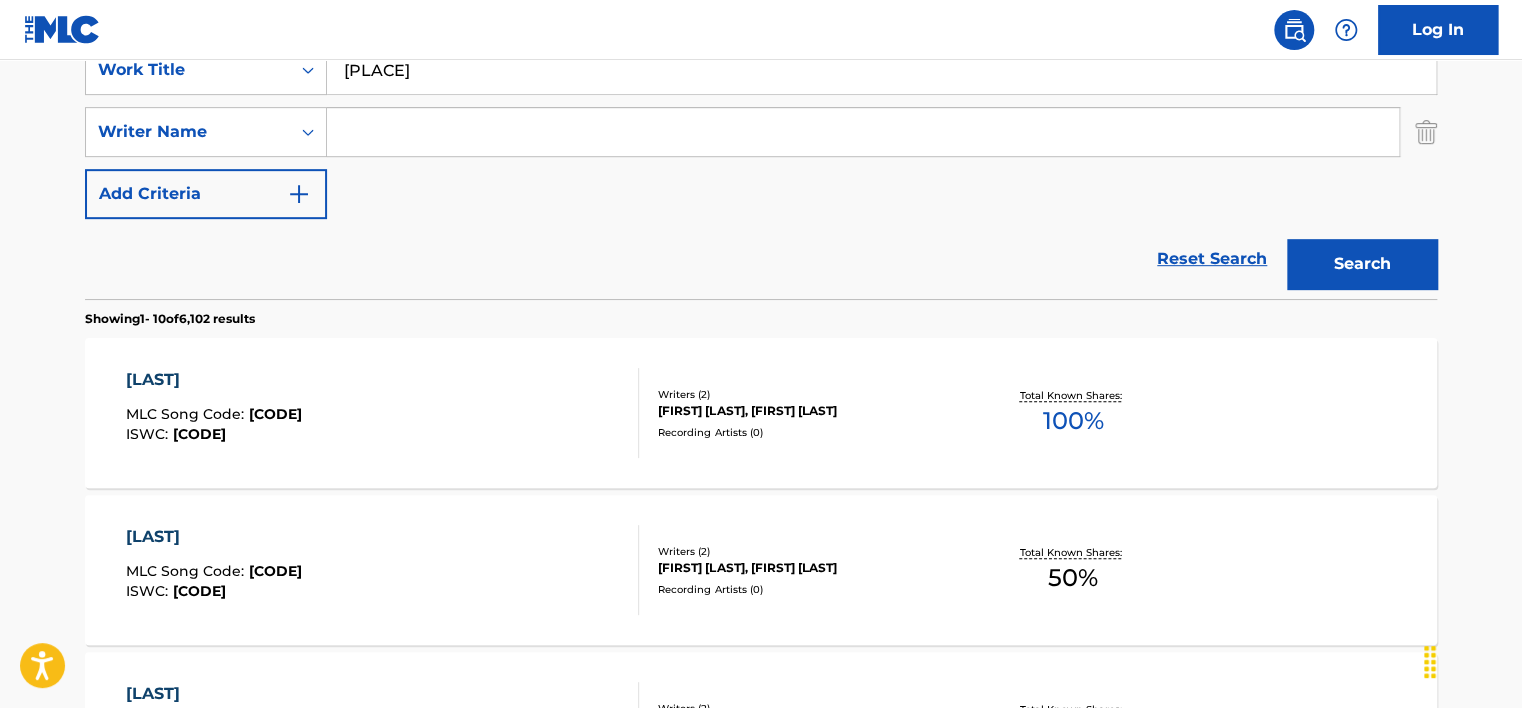 click on "Search" at bounding box center [1362, 264] 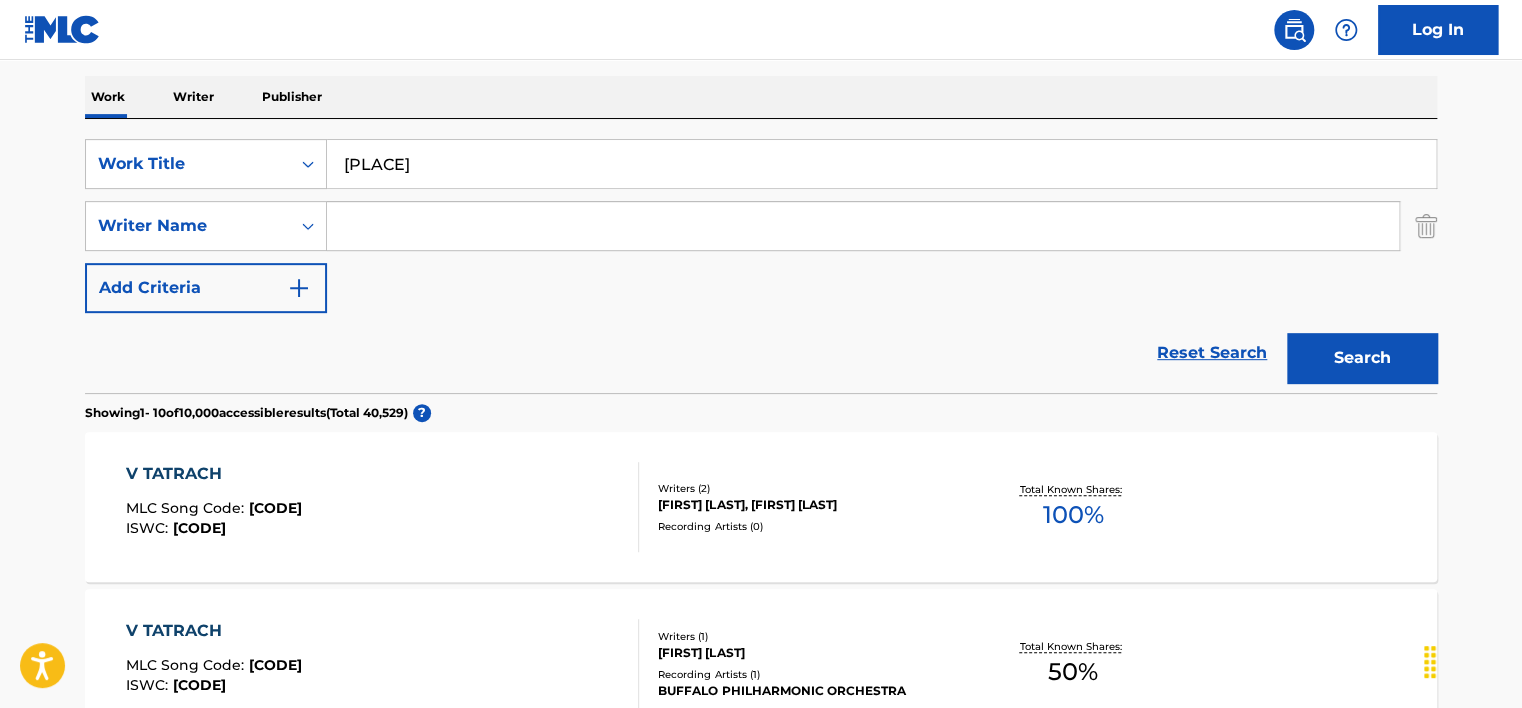 scroll, scrollTop: 300, scrollLeft: 0, axis: vertical 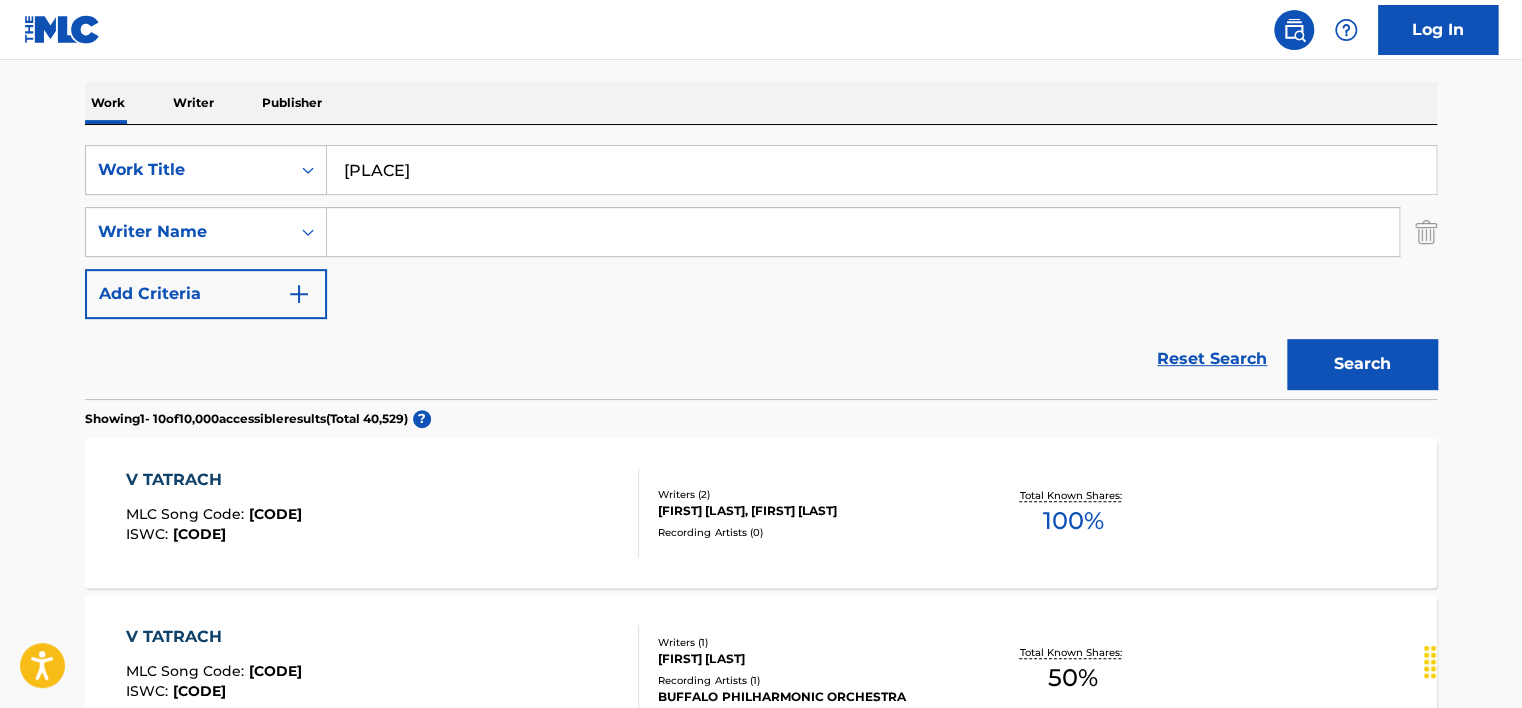 click on "[PLACE]" at bounding box center (881, 170) 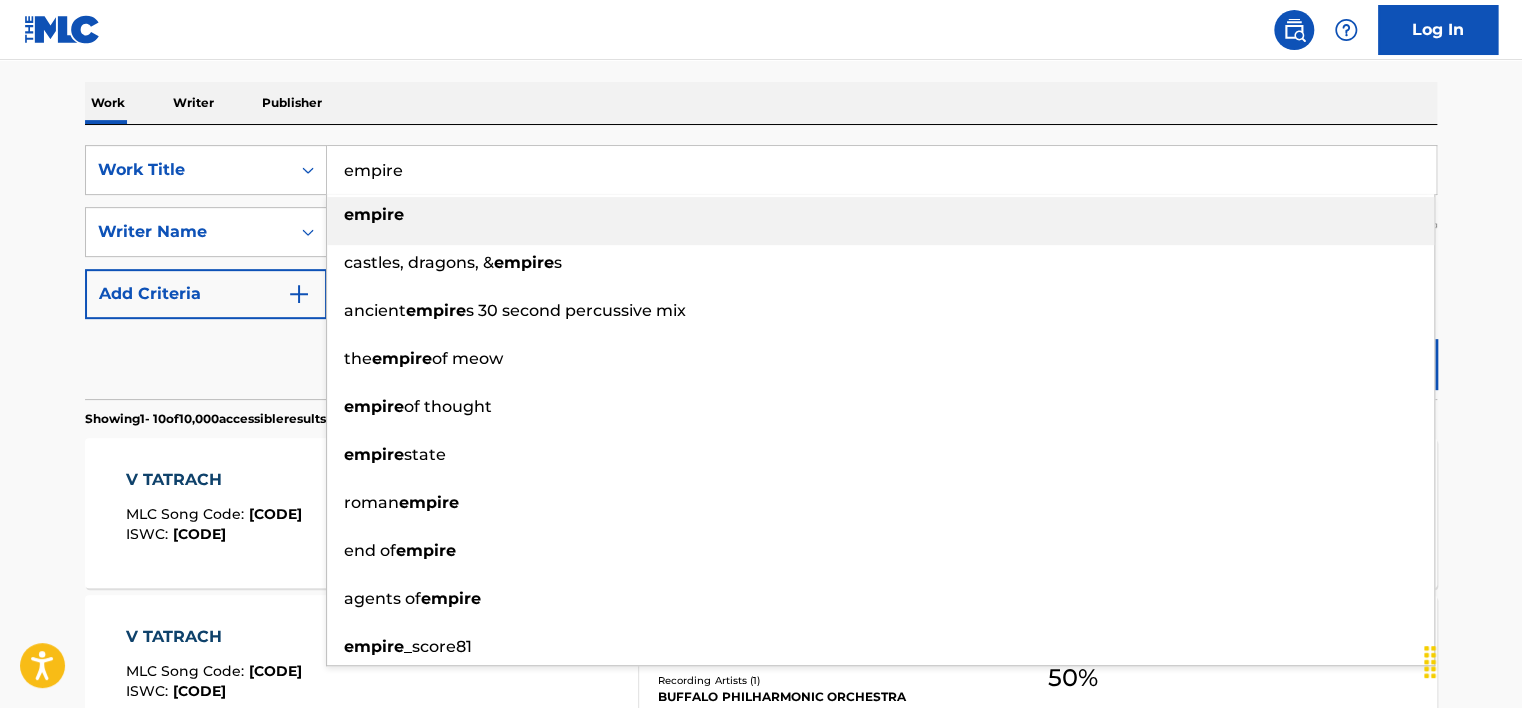 type on "empire" 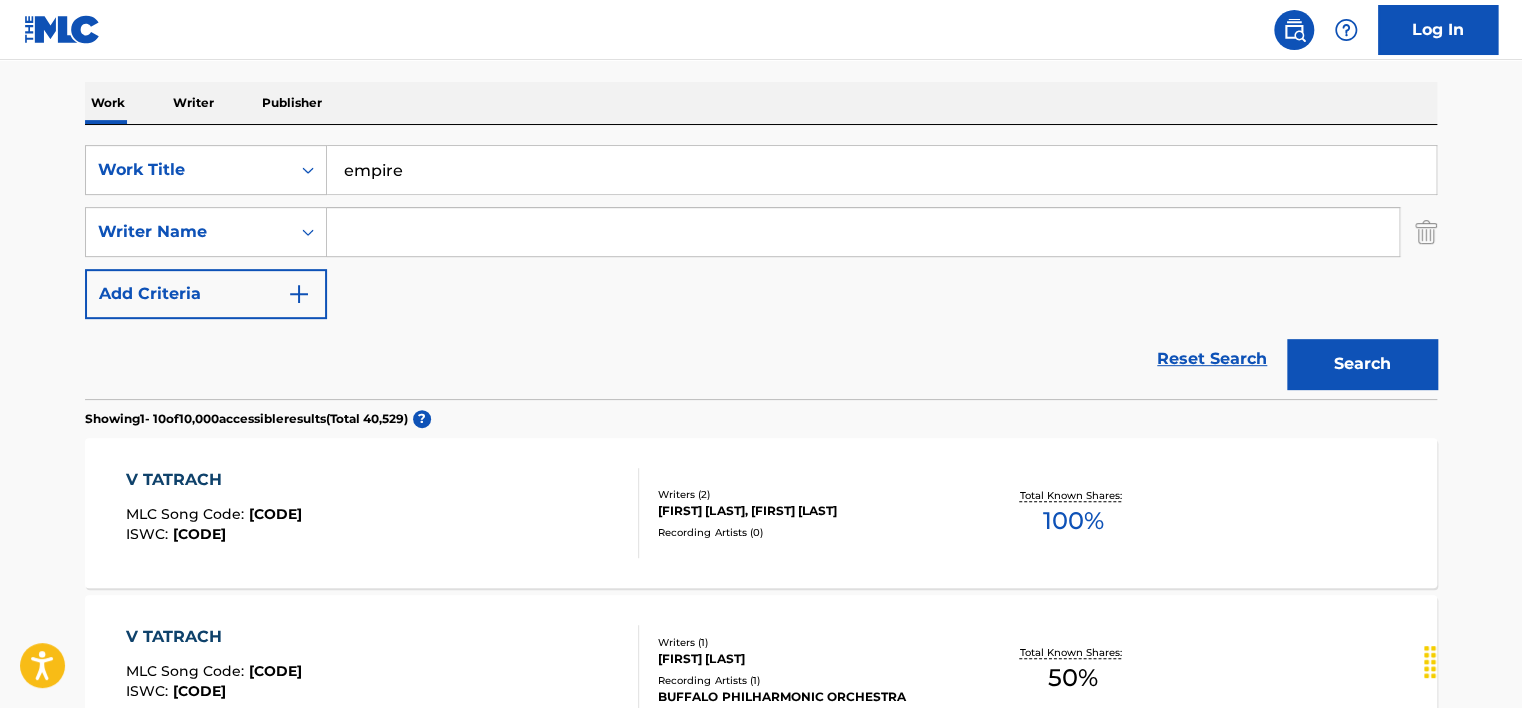 click on "SearchWithCriteria[UUID] Work Title empire SearchWithCriteria[UUID] Writer Name Add Criteria" at bounding box center [761, 232] 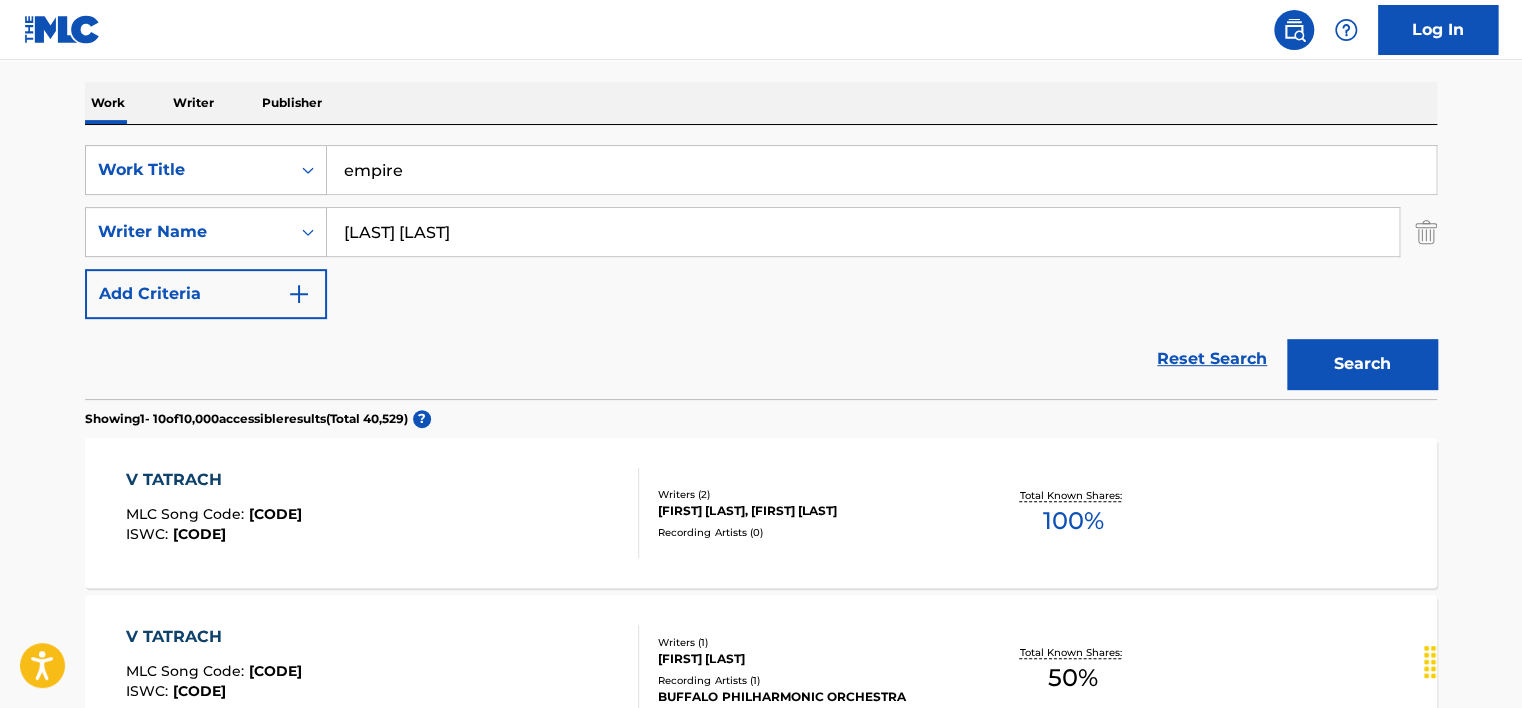 click on "Search" at bounding box center [1362, 364] 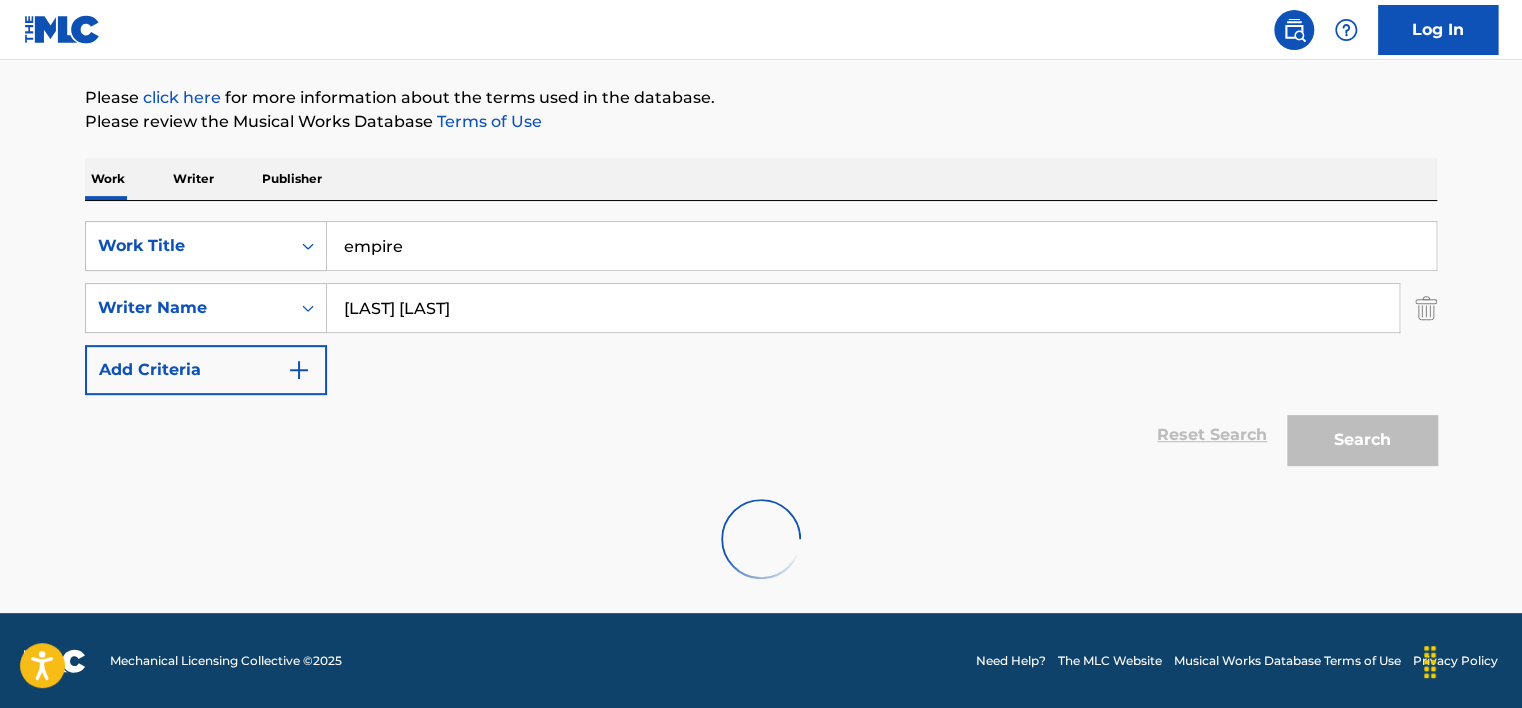scroll, scrollTop: 160, scrollLeft: 0, axis: vertical 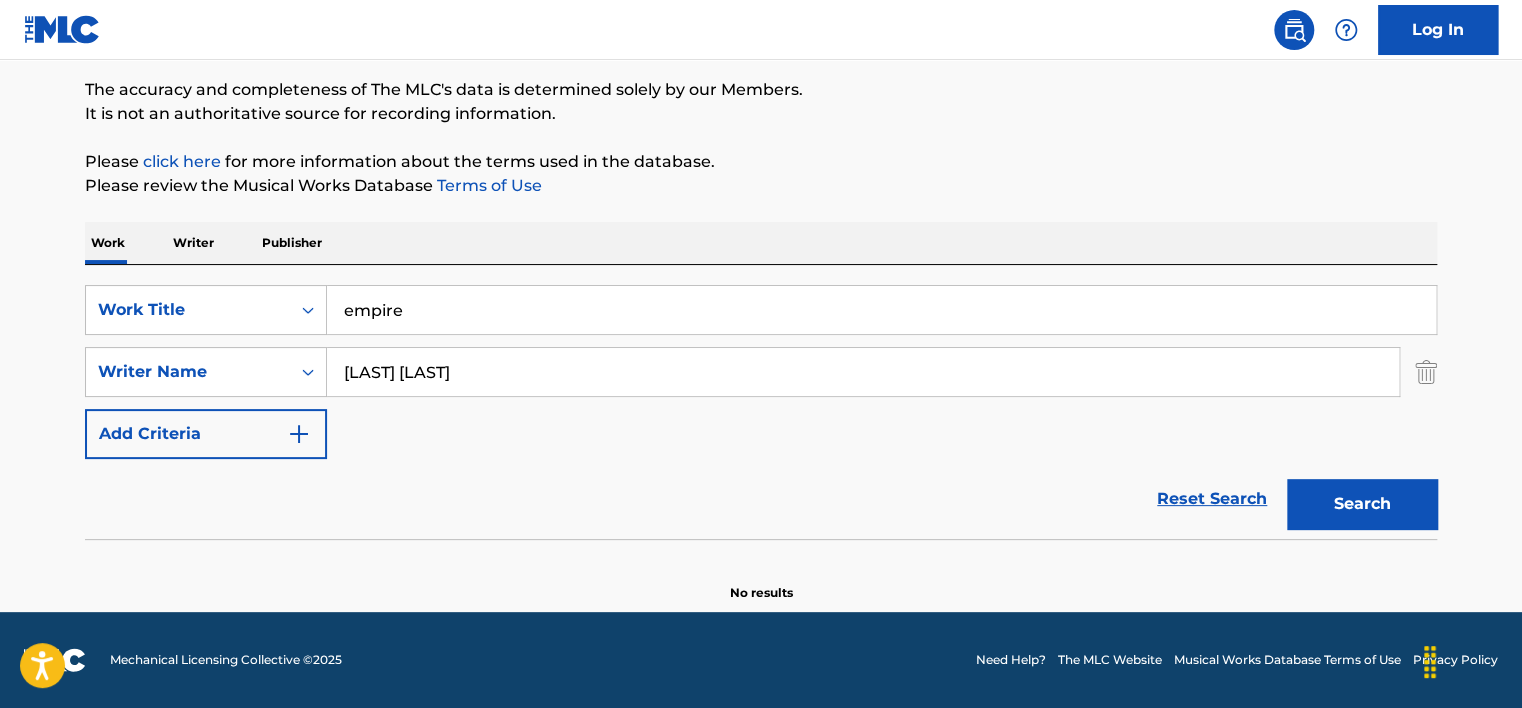 drag, startPoint x: 384, startPoint y: 365, endPoint x: 747, endPoint y: 382, distance: 363.39786 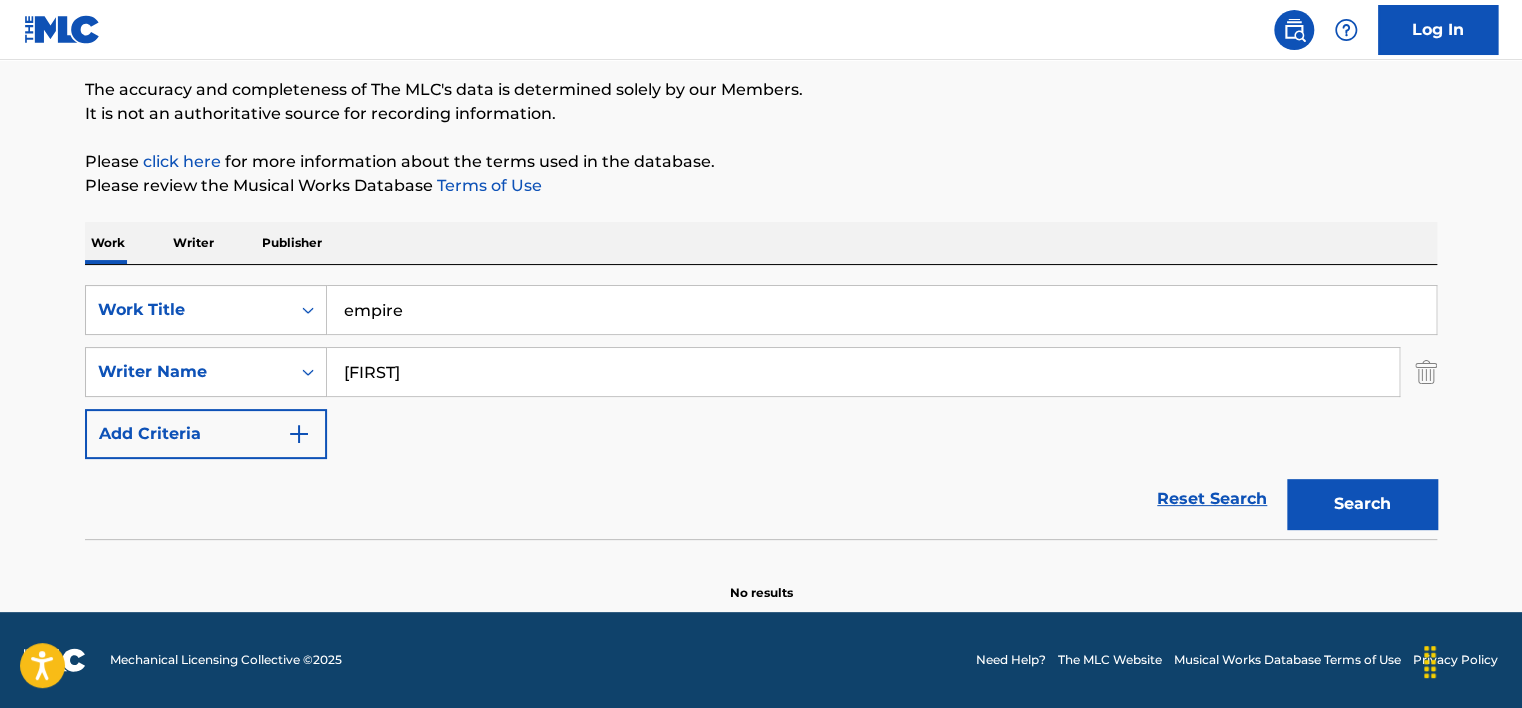 type on "[FIRST]" 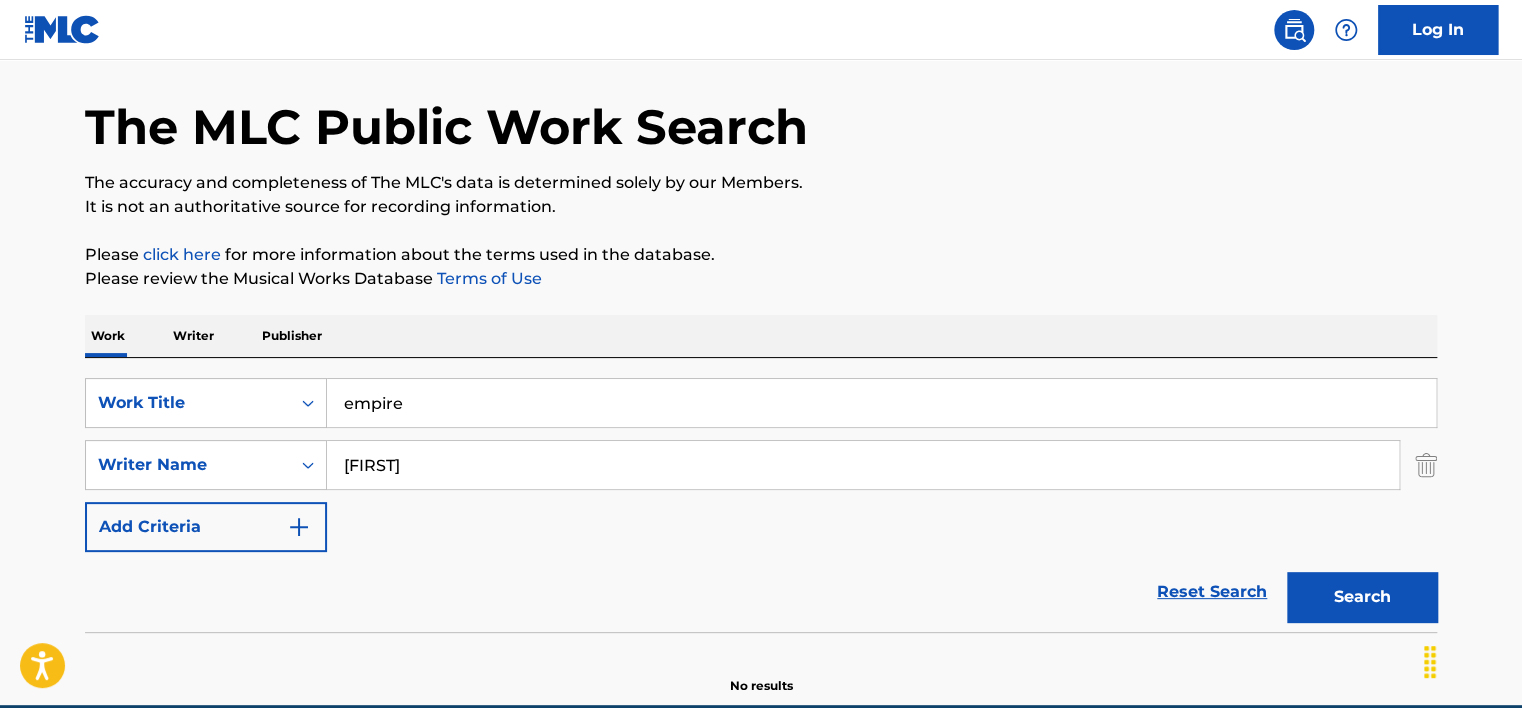scroll, scrollTop: 60, scrollLeft: 0, axis: vertical 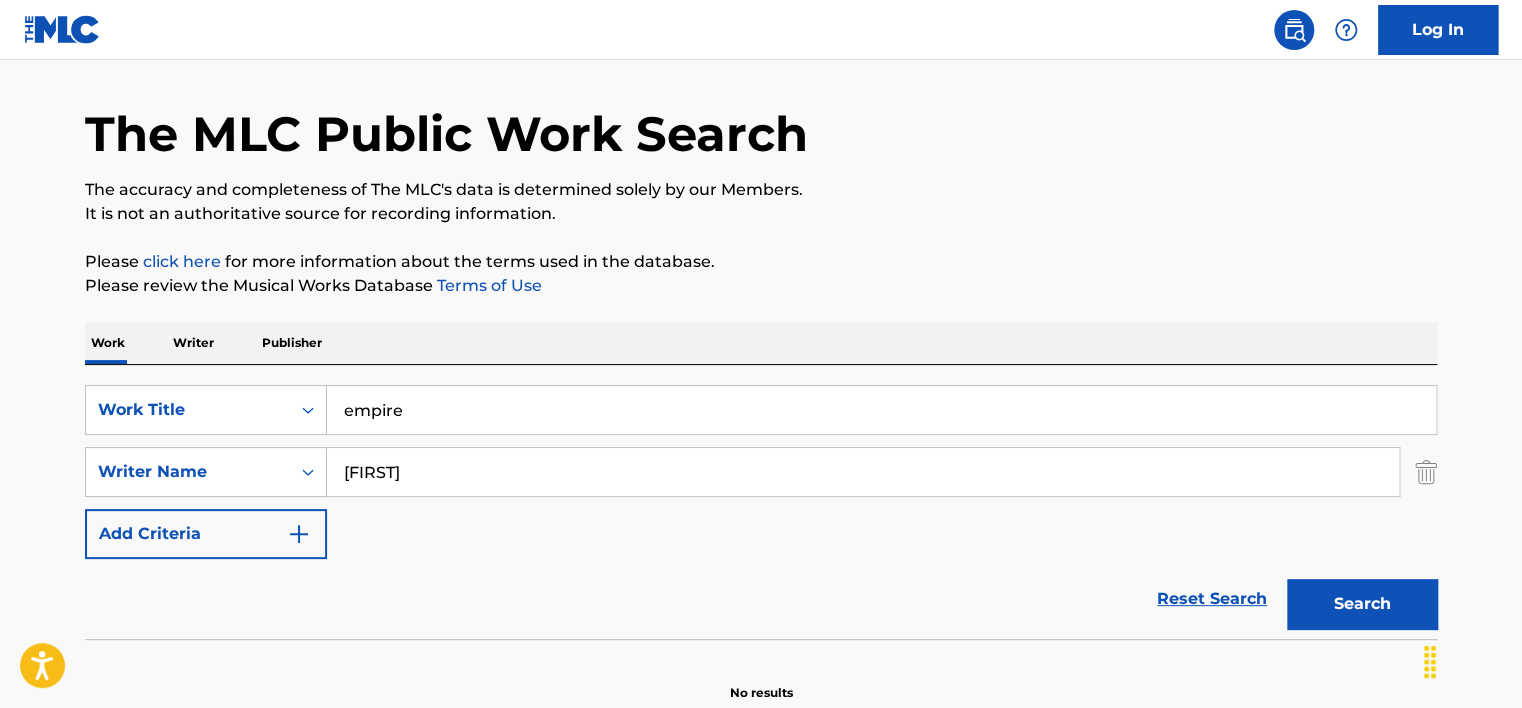 click on "empire" at bounding box center (881, 410) 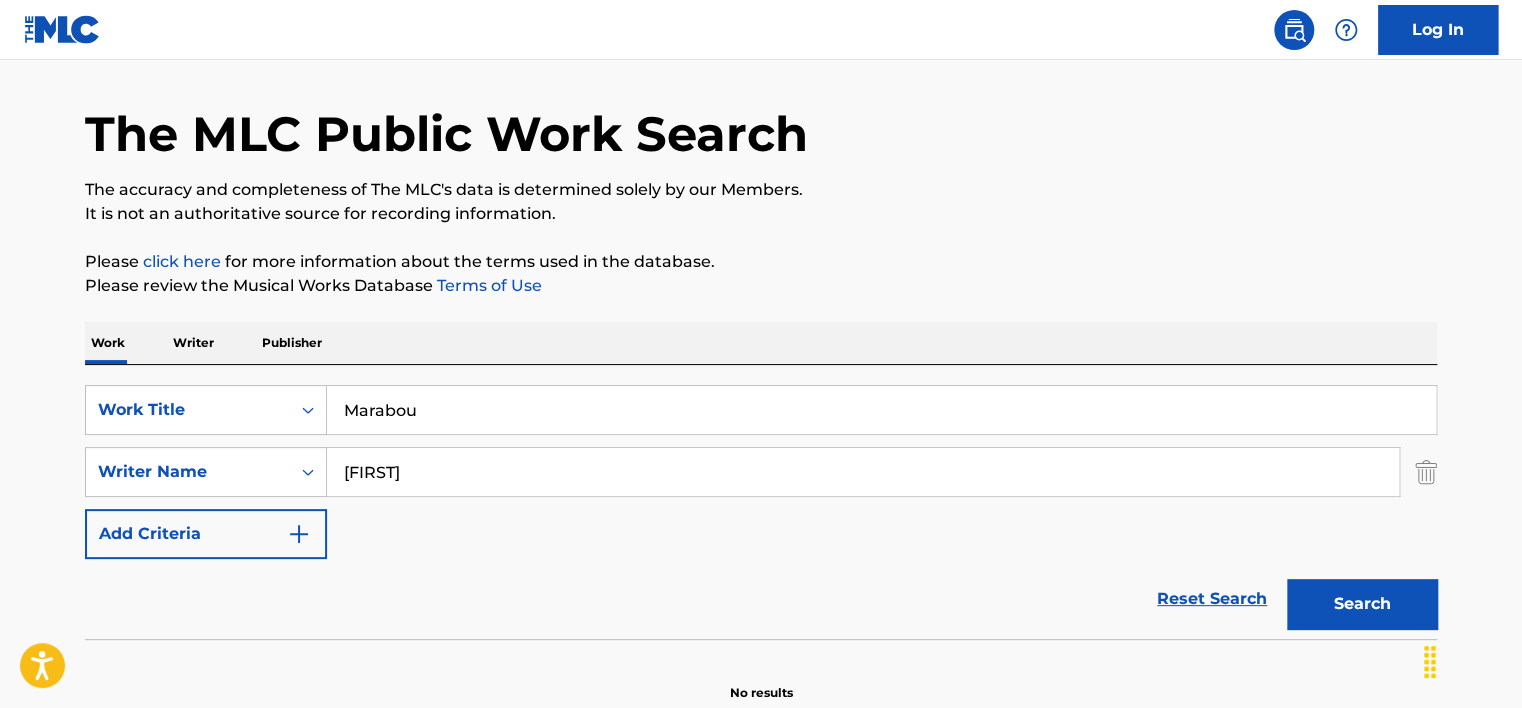 type on "Marabou" 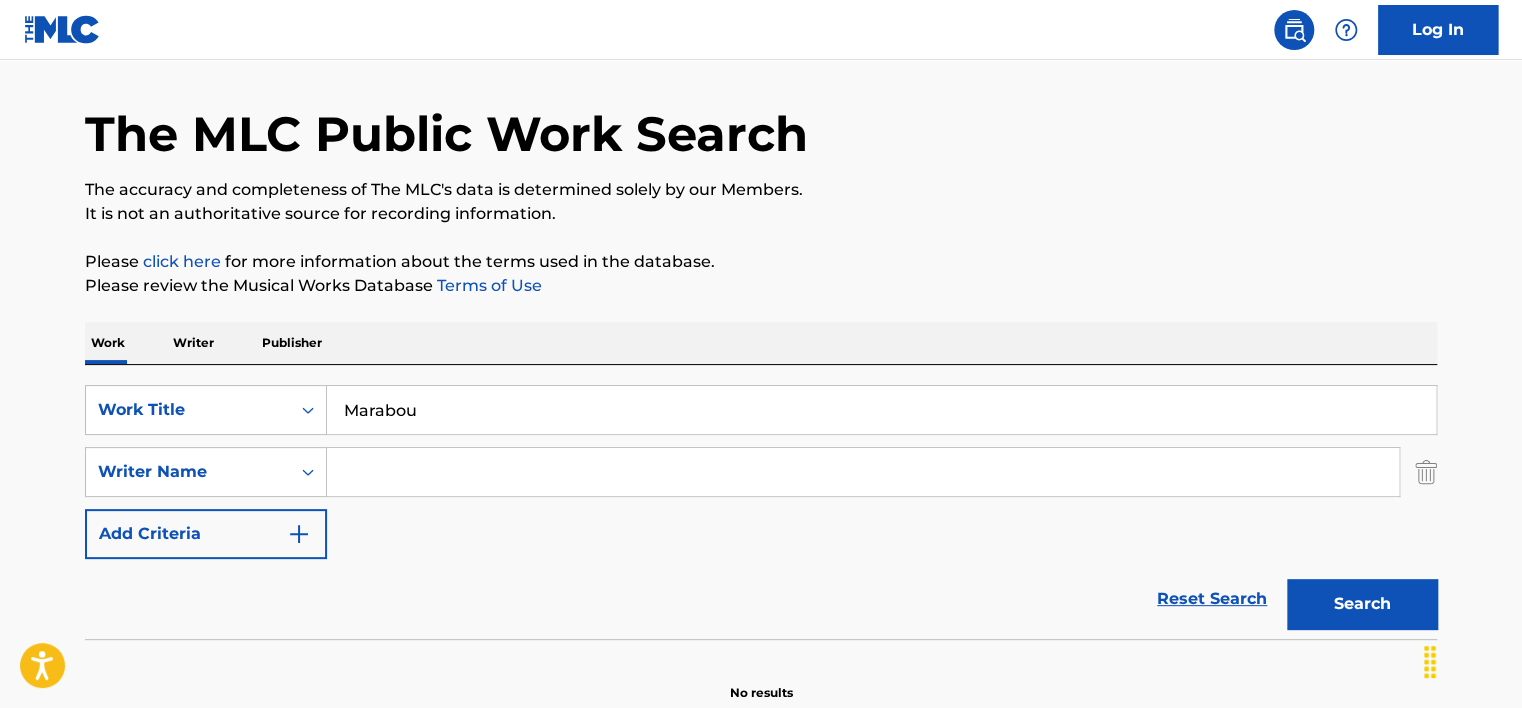 click on "Search" at bounding box center (1362, 604) 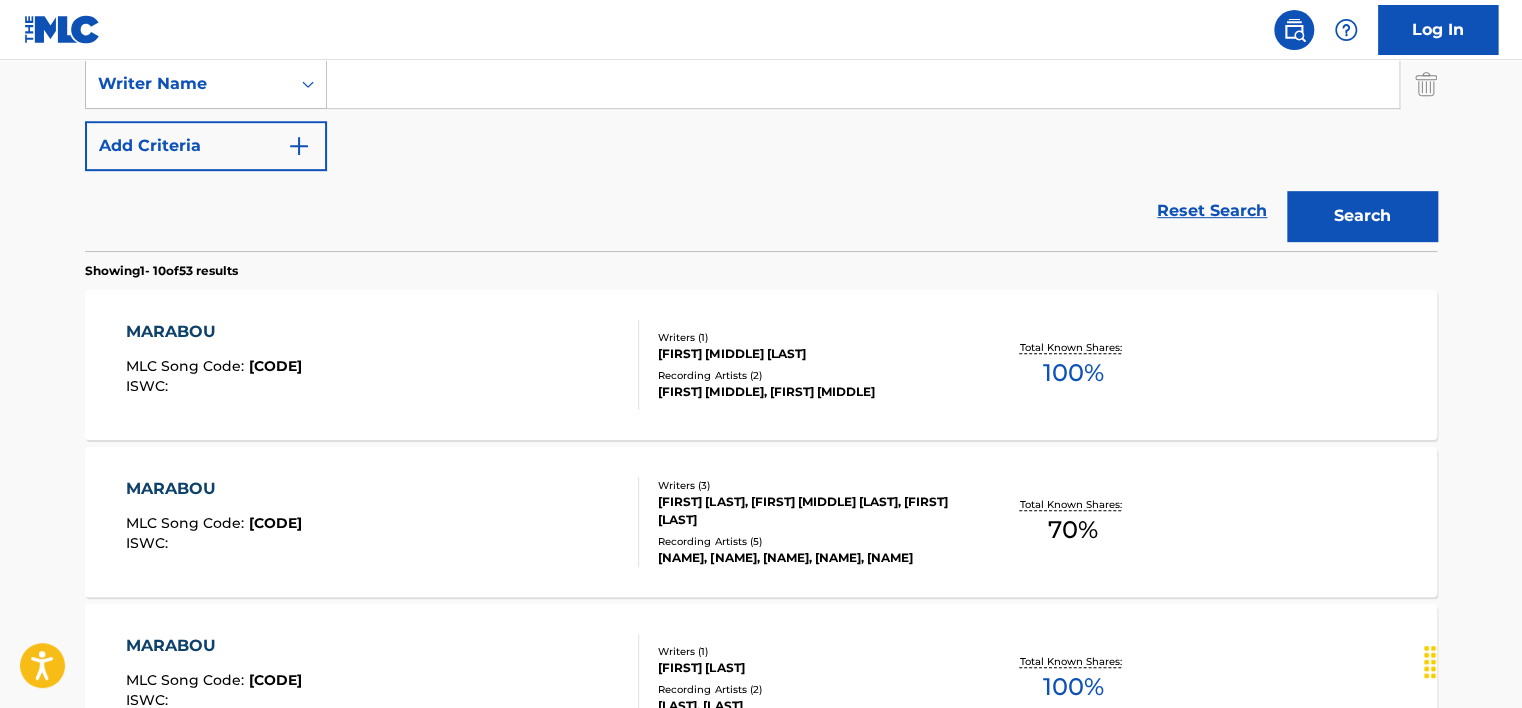 scroll, scrollTop: 460, scrollLeft: 0, axis: vertical 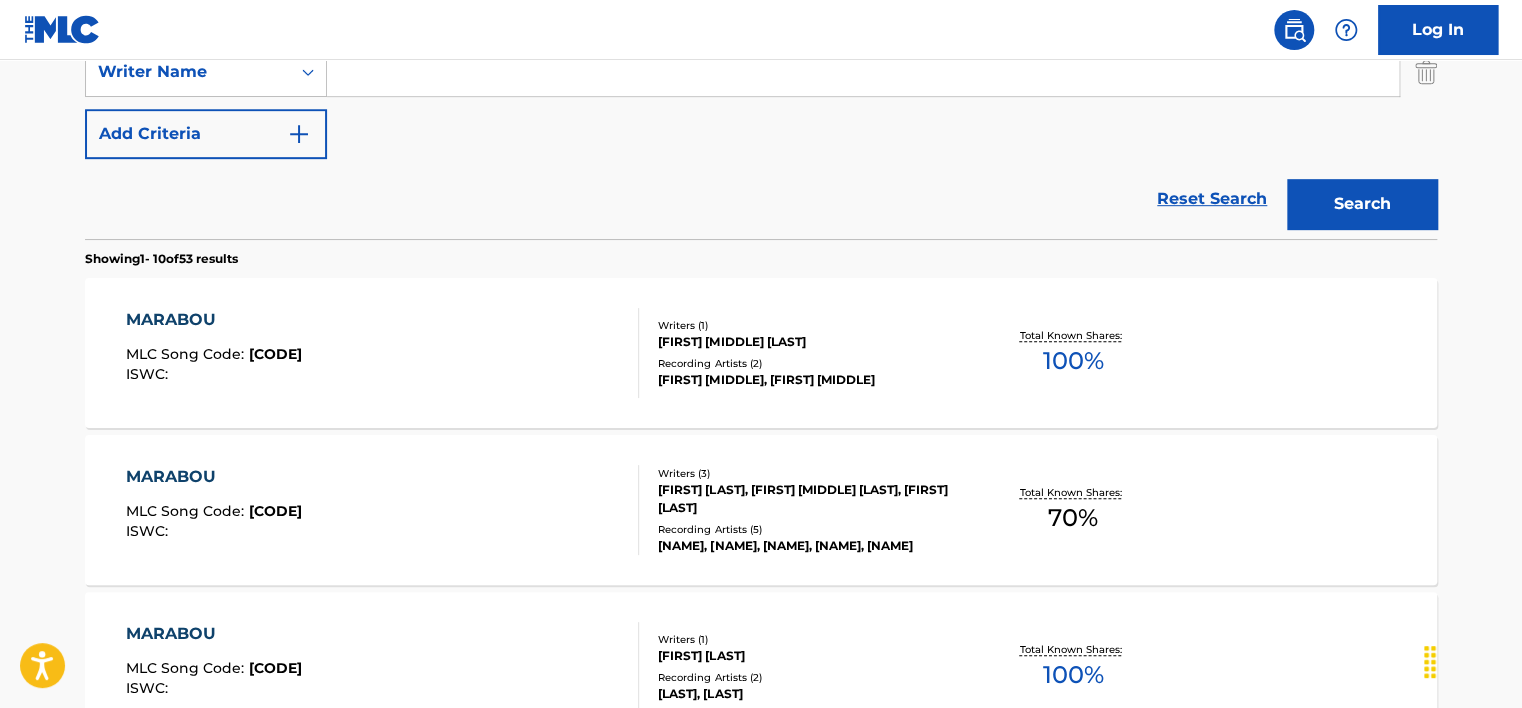 paste on "[FIRST]" 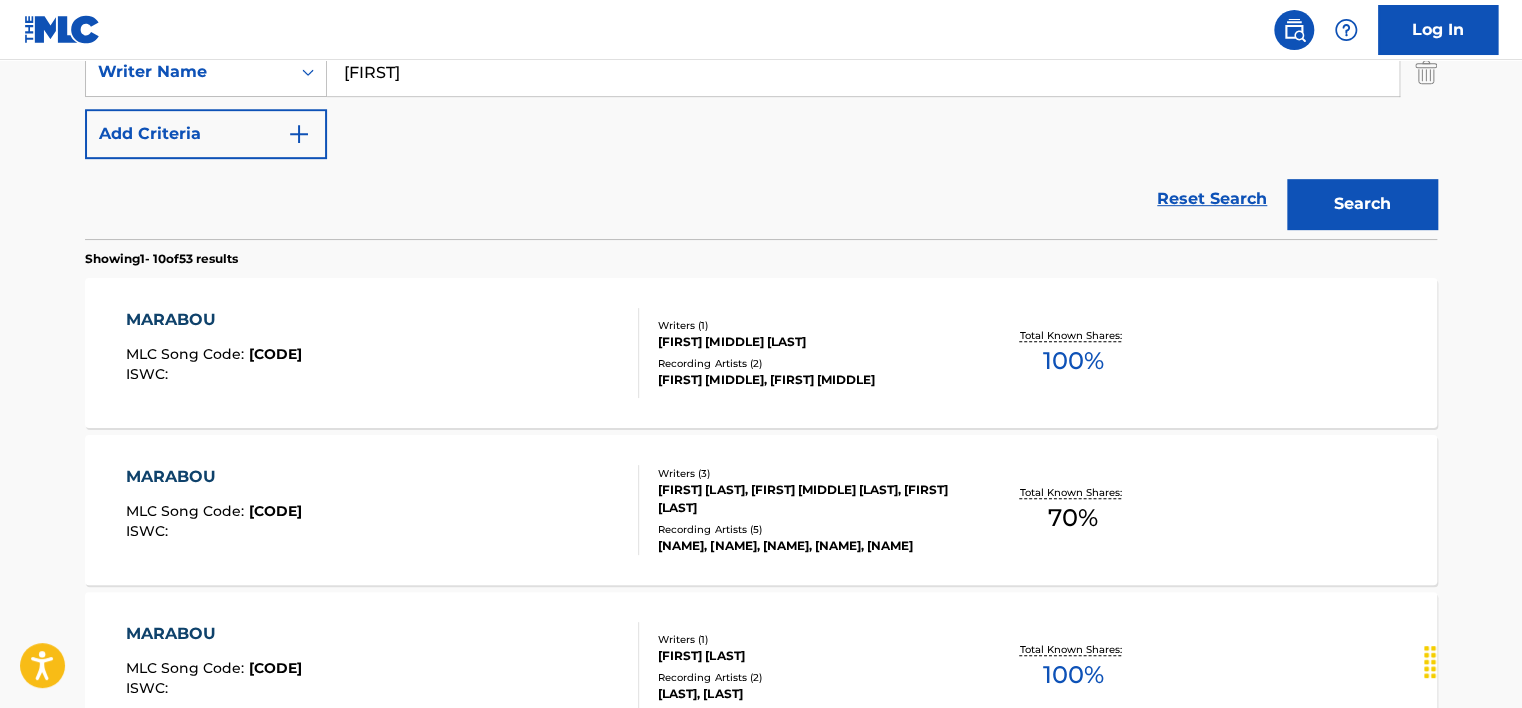 type on "[FIRST]" 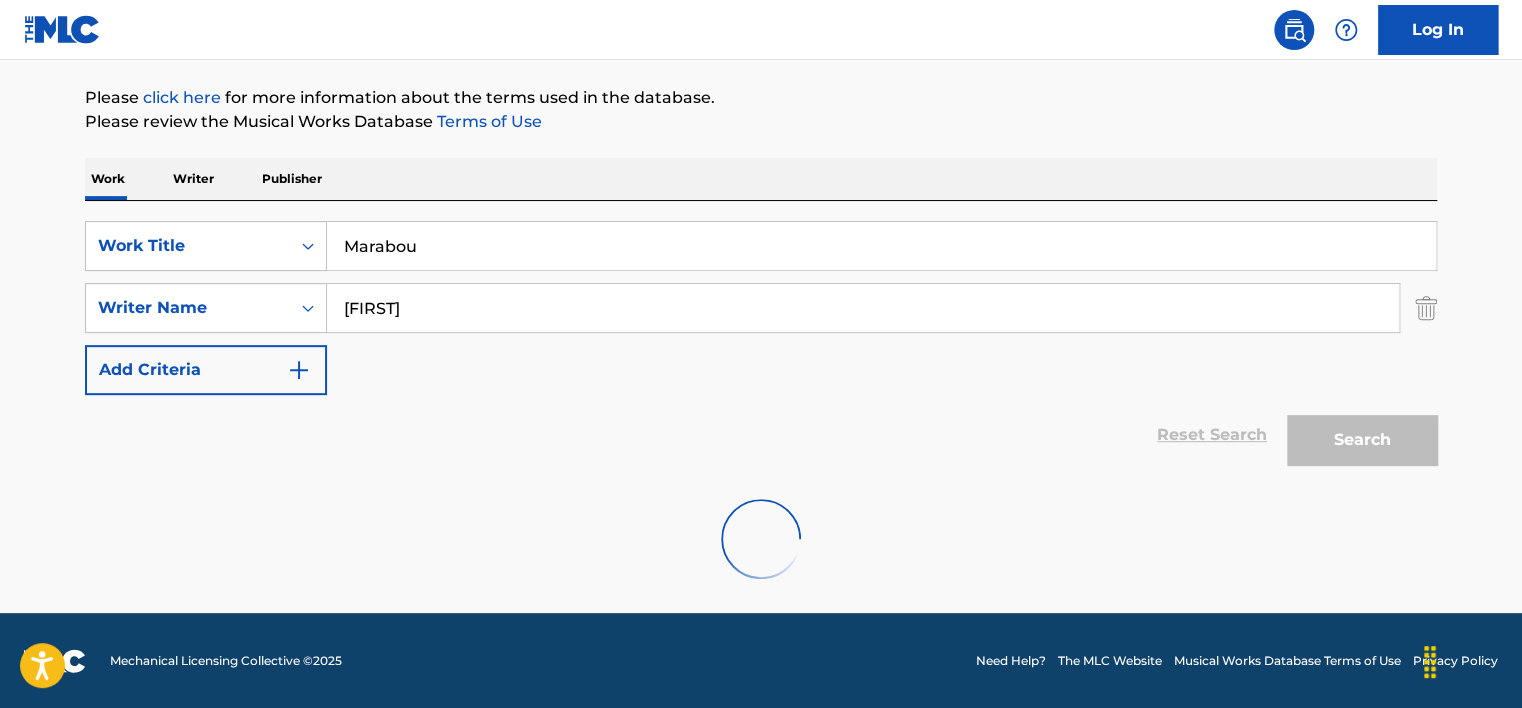 scroll, scrollTop: 160, scrollLeft: 0, axis: vertical 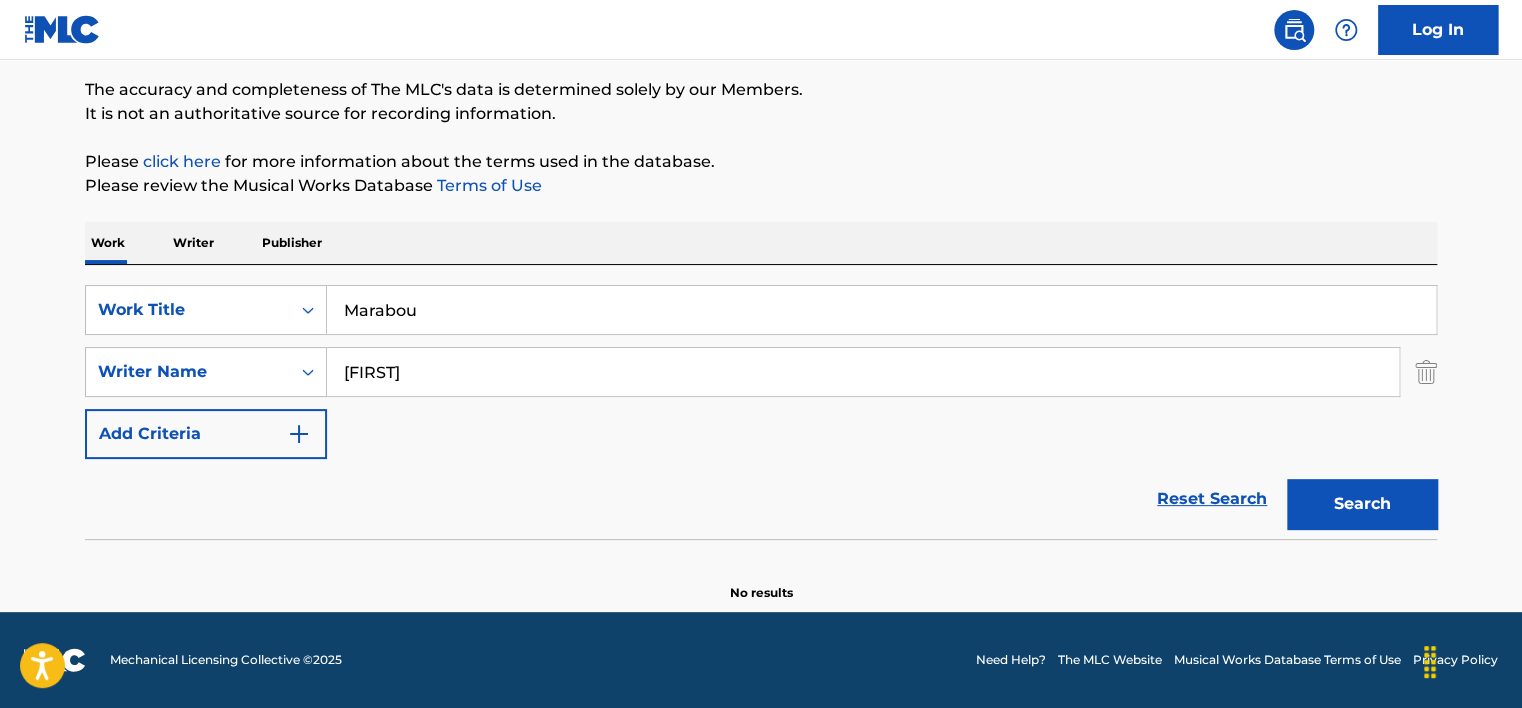 click on "Marabou" at bounding box center [881, 310] 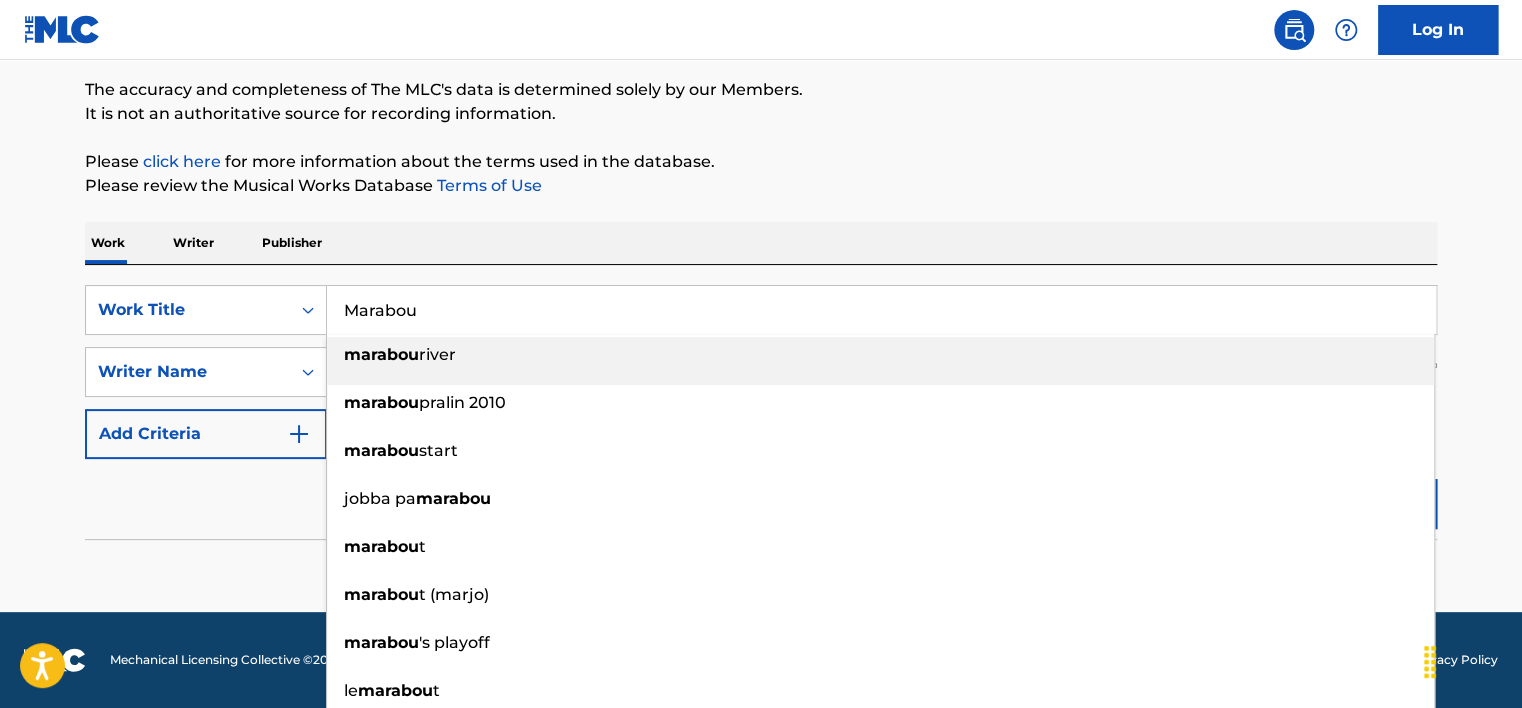 click on "Marabou" at bounding box center (881, 310) 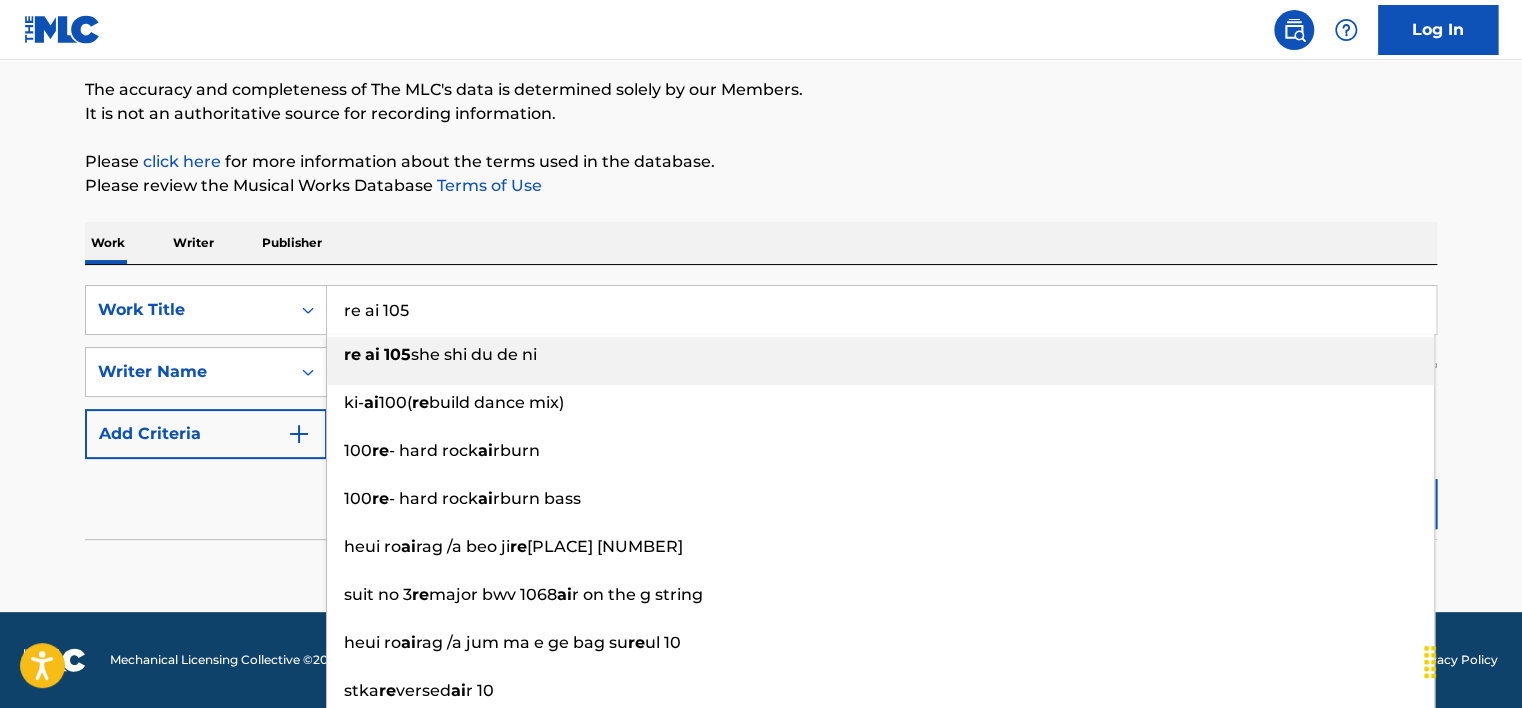 type on "re ai 105" 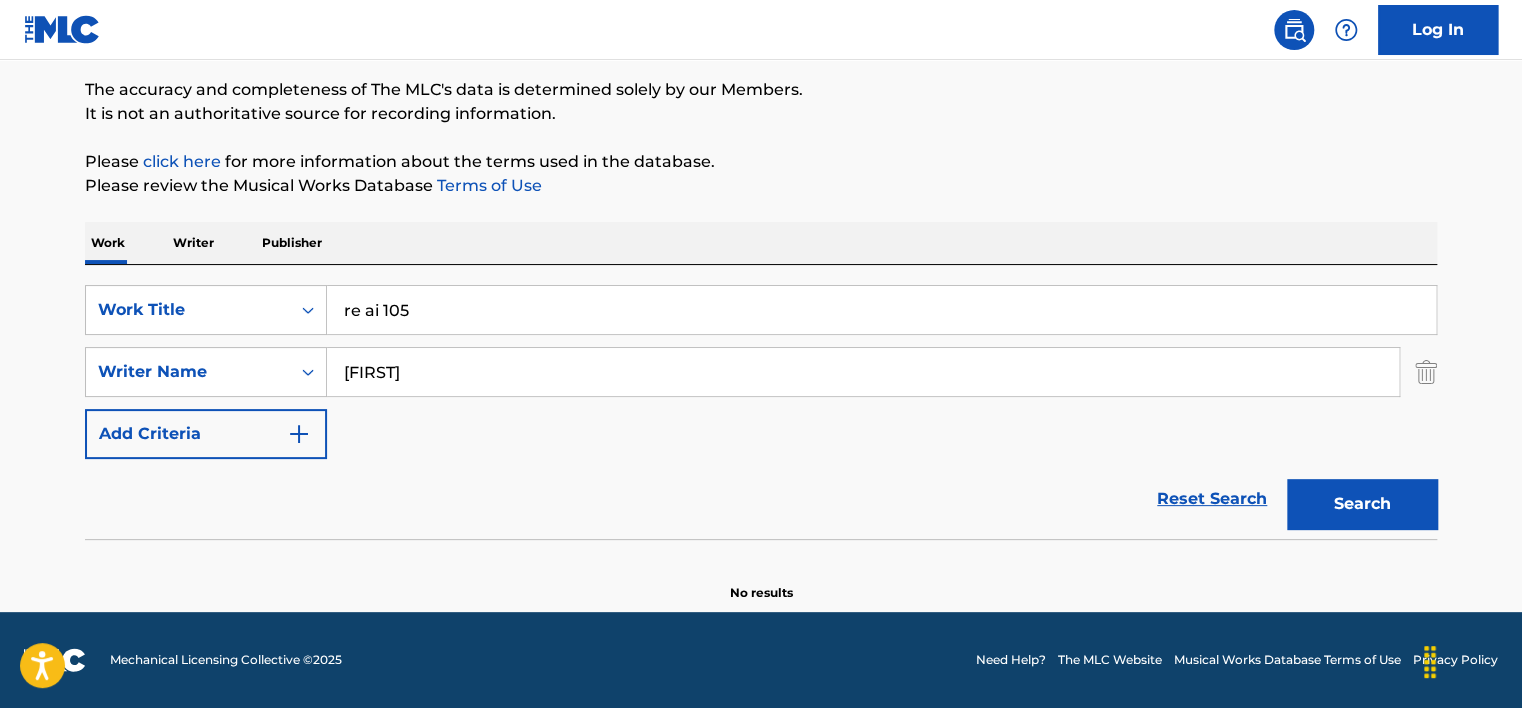 click on "[FIRST]" at bounding box center (863, 372) 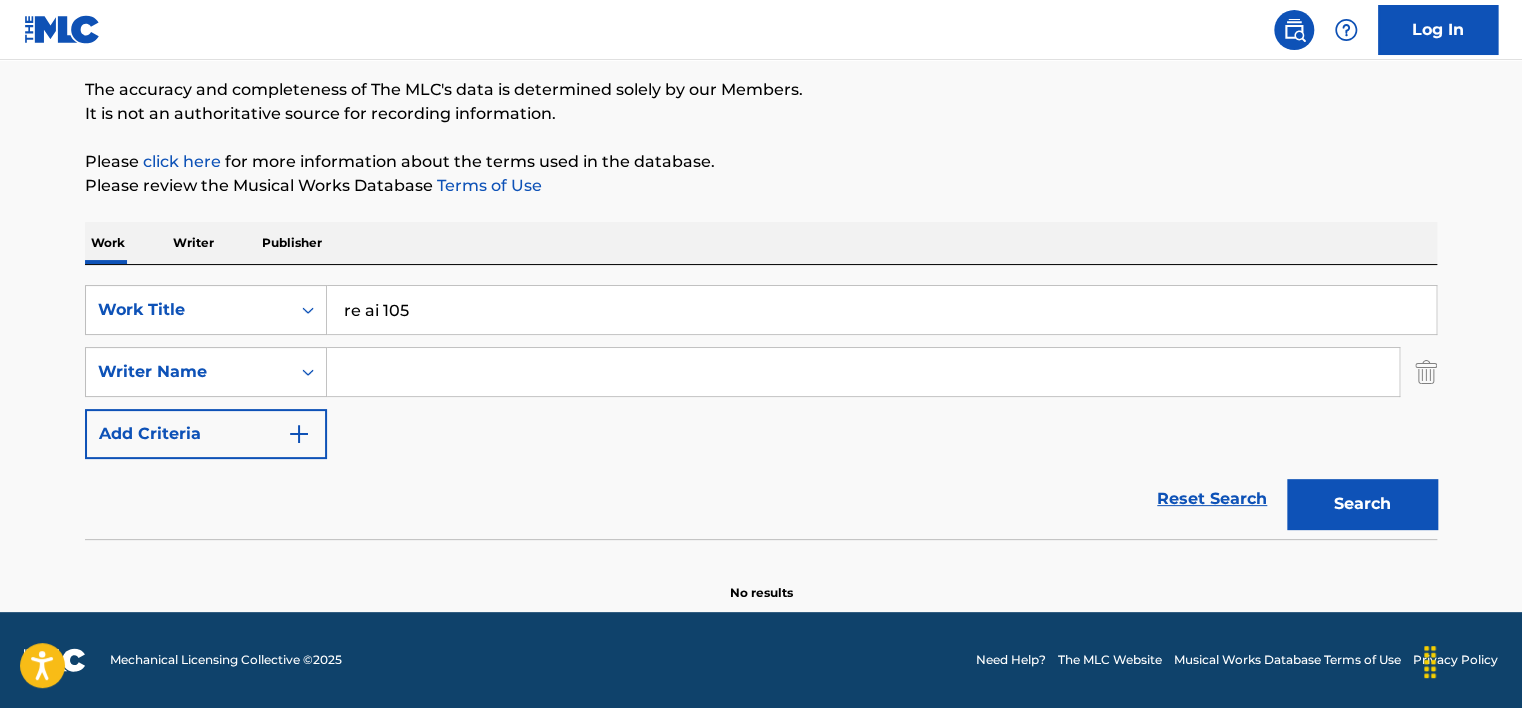 type 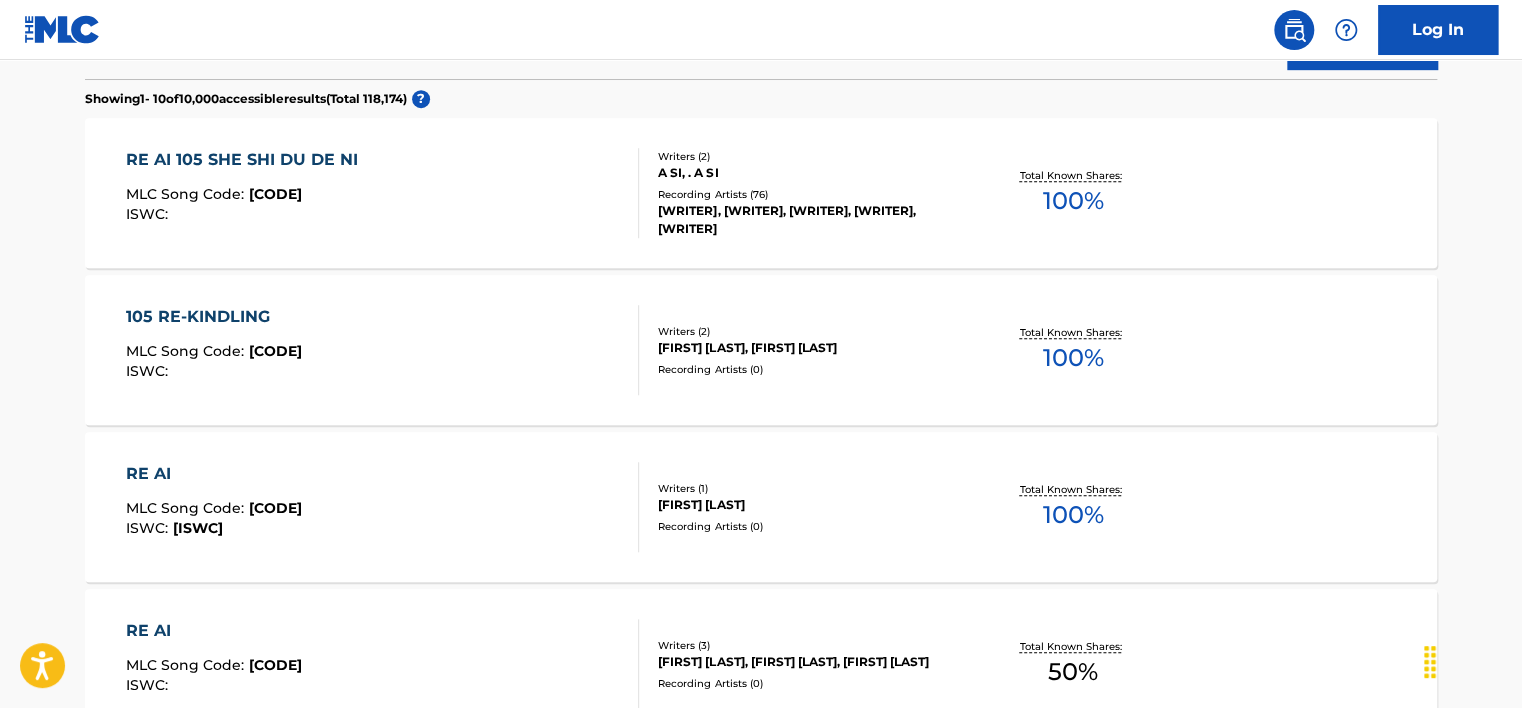 scroll, scrollTop: 624, scrollLeft: 0, axis: vertical 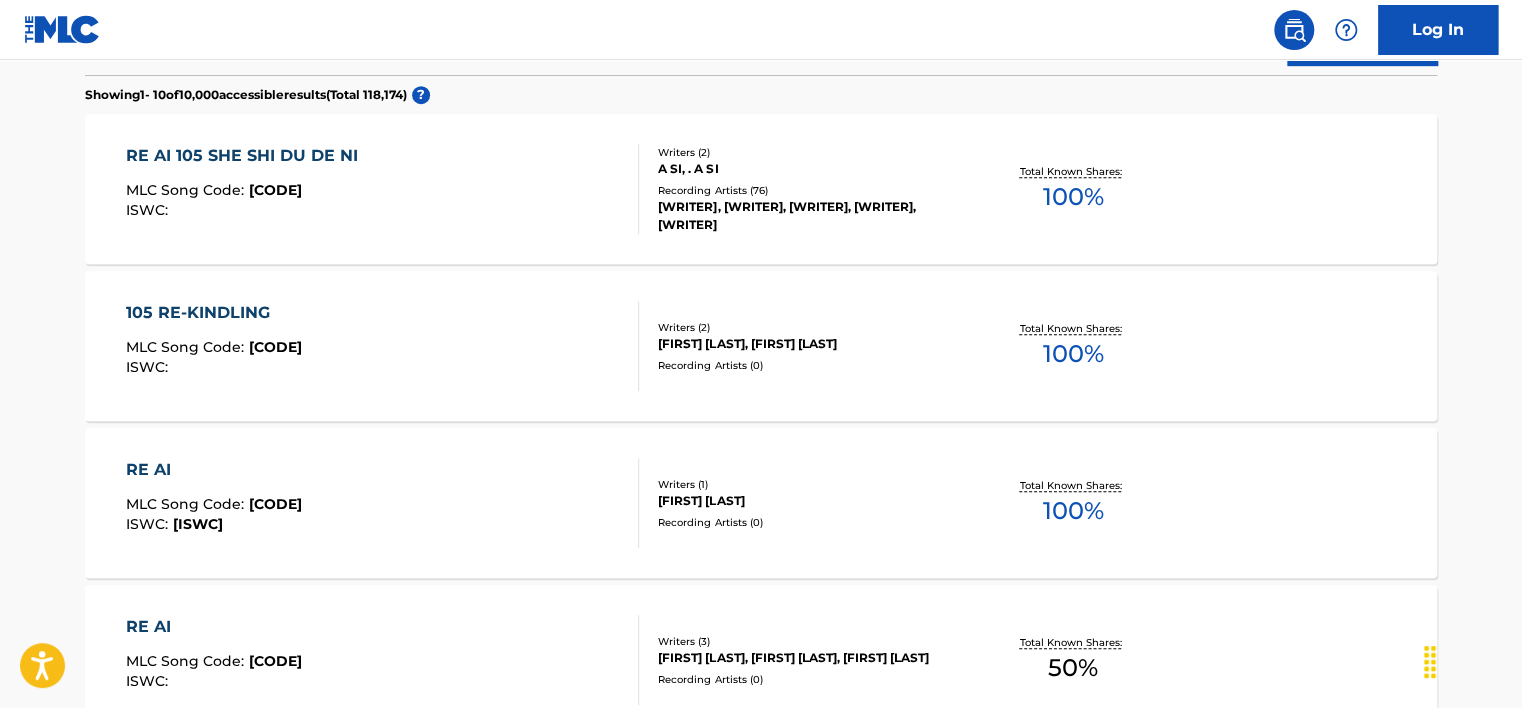 click on "RE AI 105 SHE SHI DU DE NI" at bounding box center (247, 156) 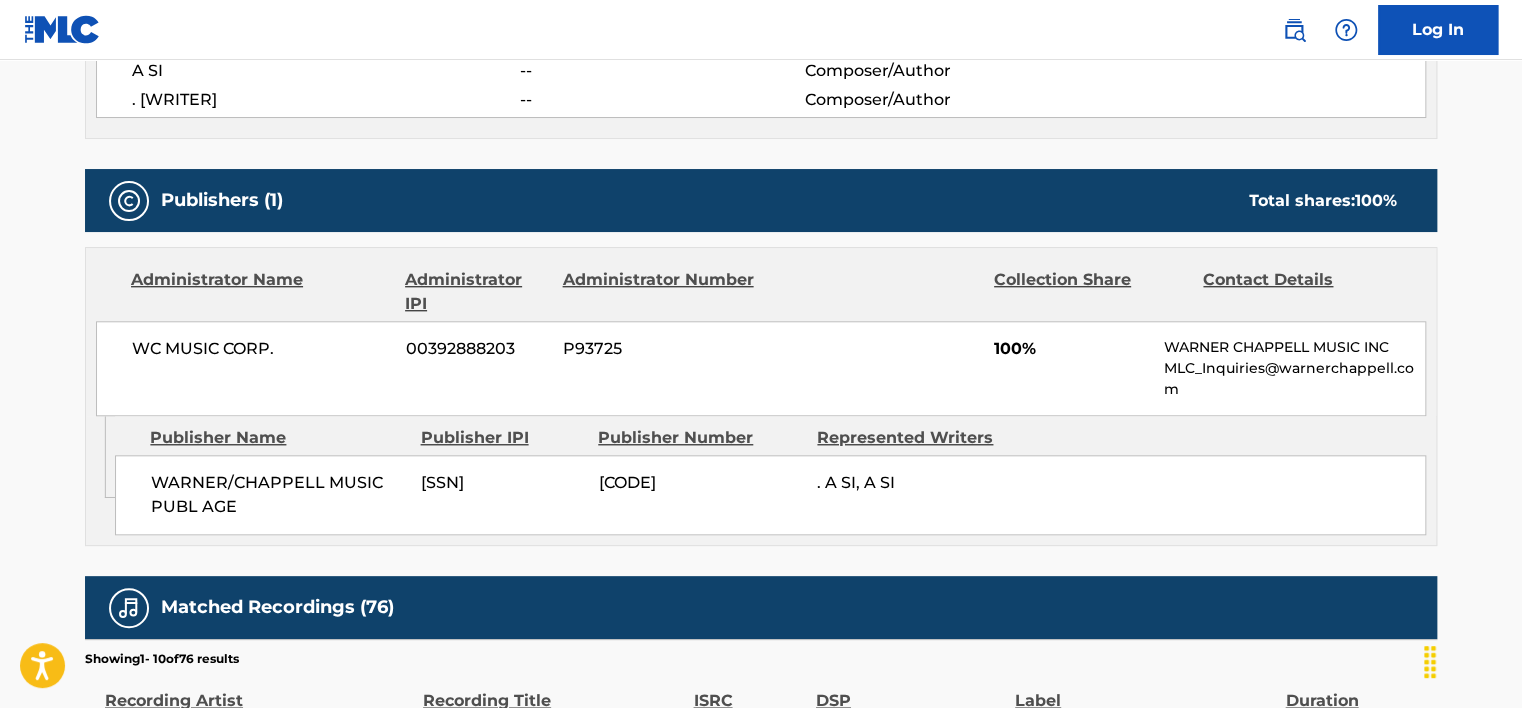 scroll, scrollTop: 800, scrollLeft: 0, axis: vertical 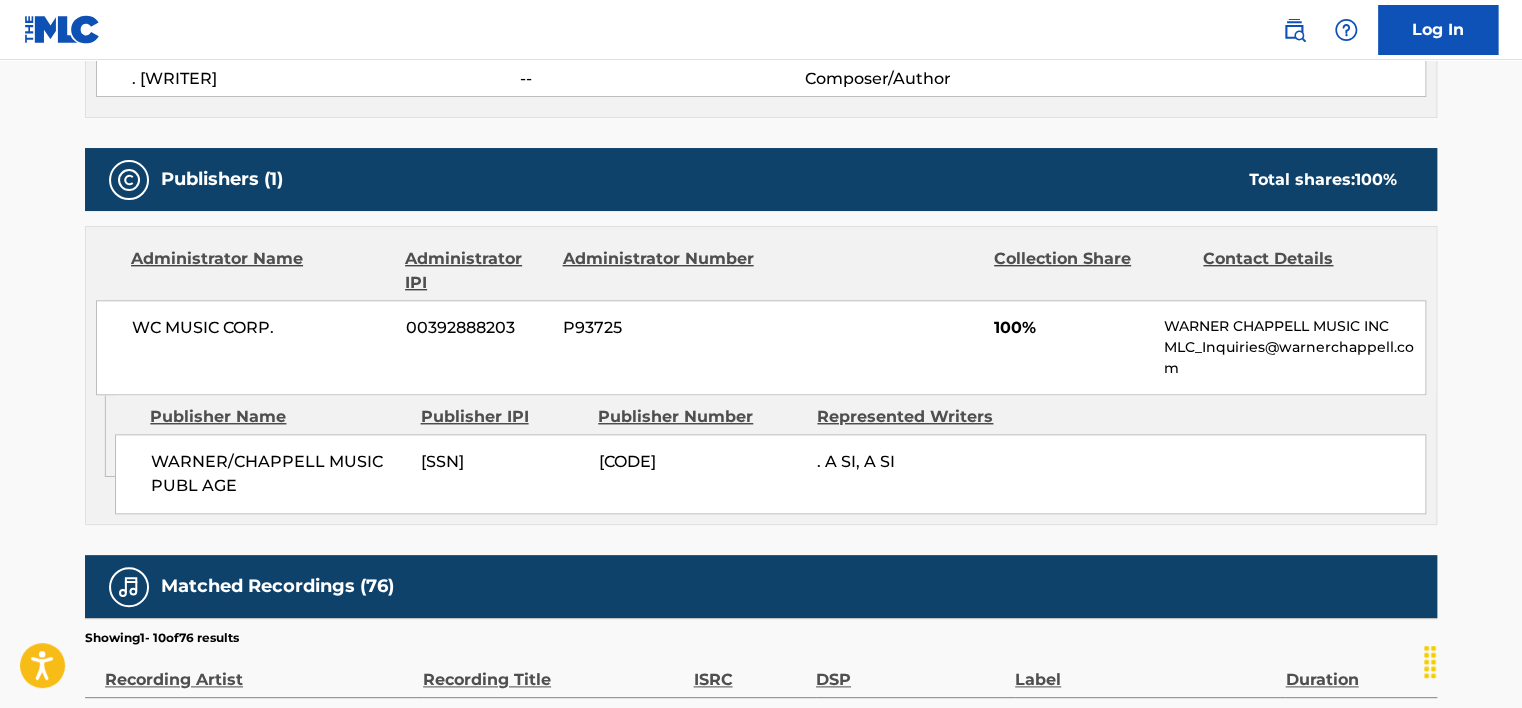 click on "WC MUSIC CORP." at bounding box center [261, 328] 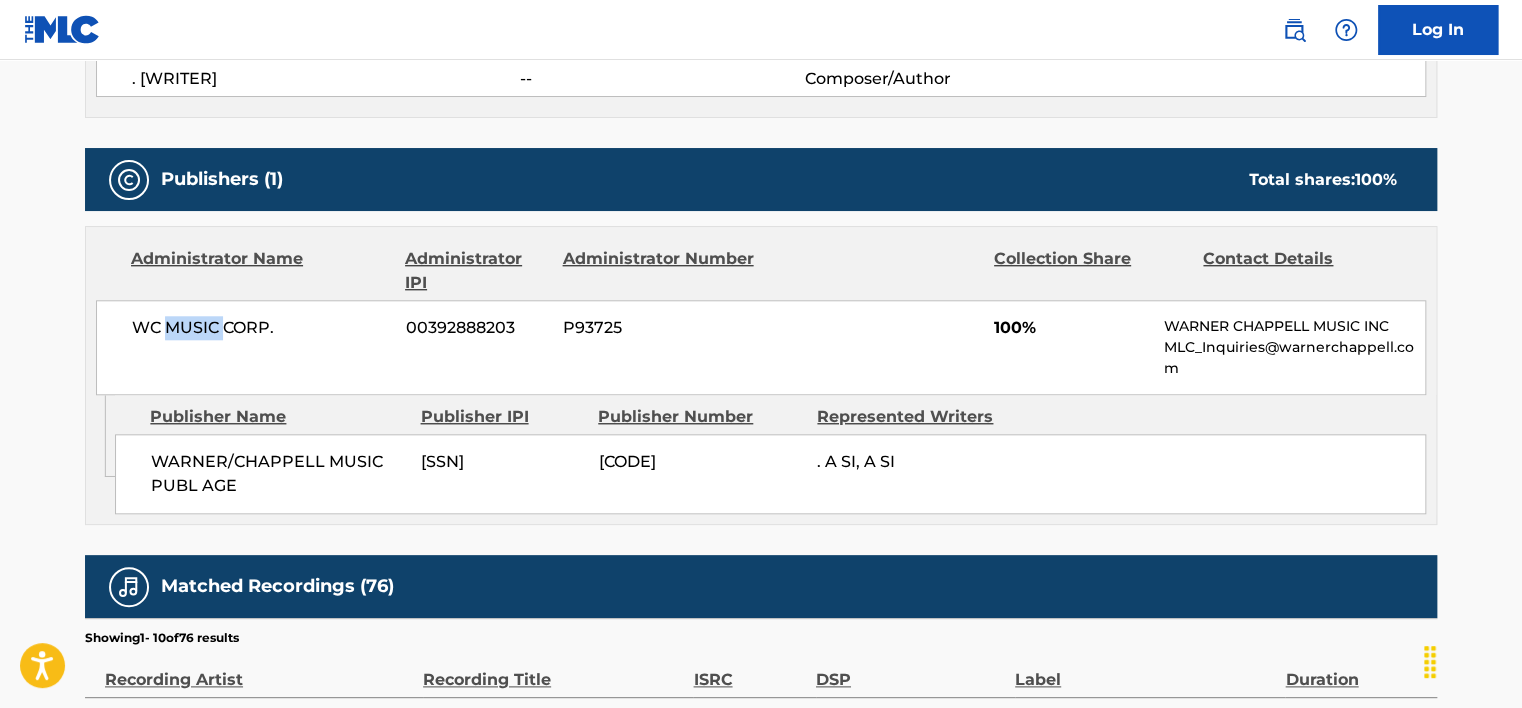click on "WC MUSIC CORP." at bounding box center (261, 328) 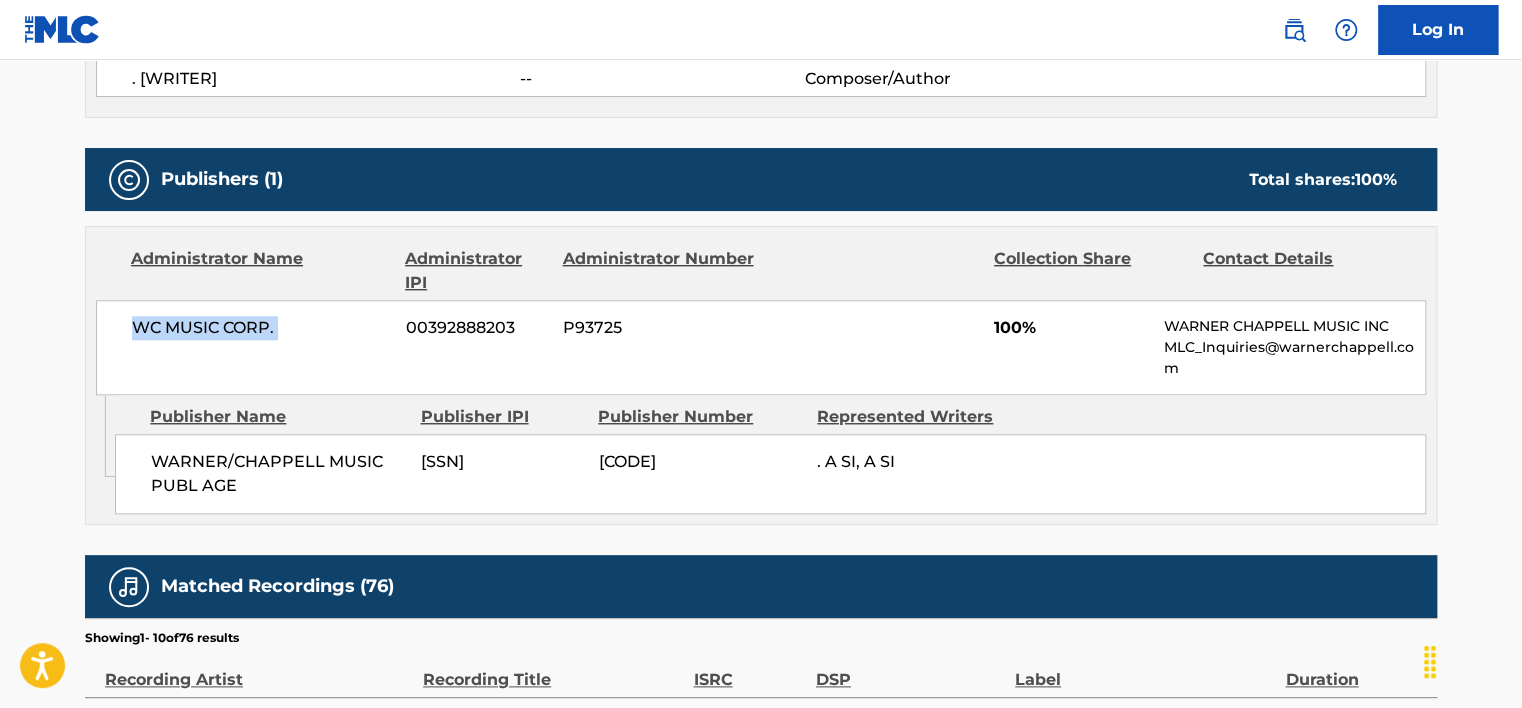 drag, startPoint x: 208, startPoint y: 337, endPoint x: 212, endPoint y: 320, distance: 17.464249 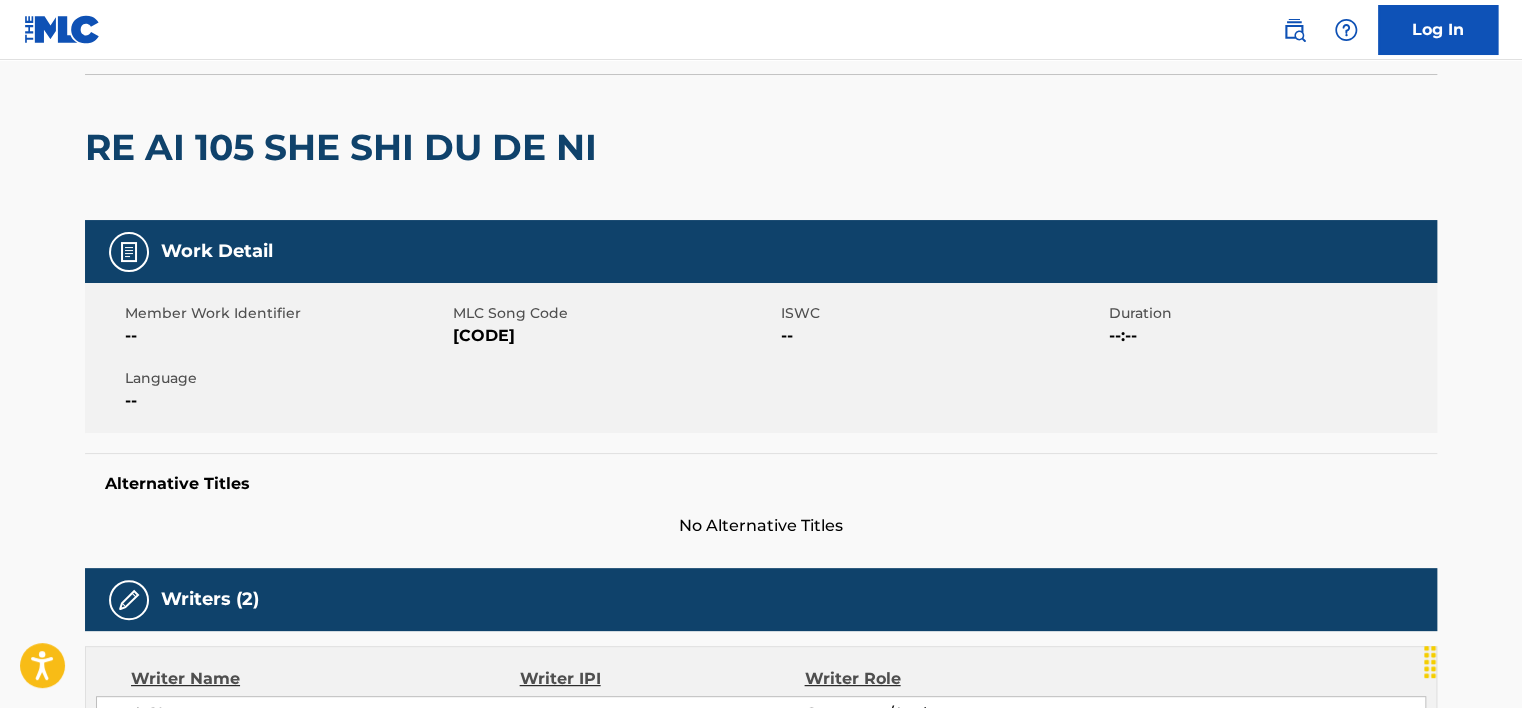 scroll, scrollTop: 100, scrollLeft: 0, axis: vertical 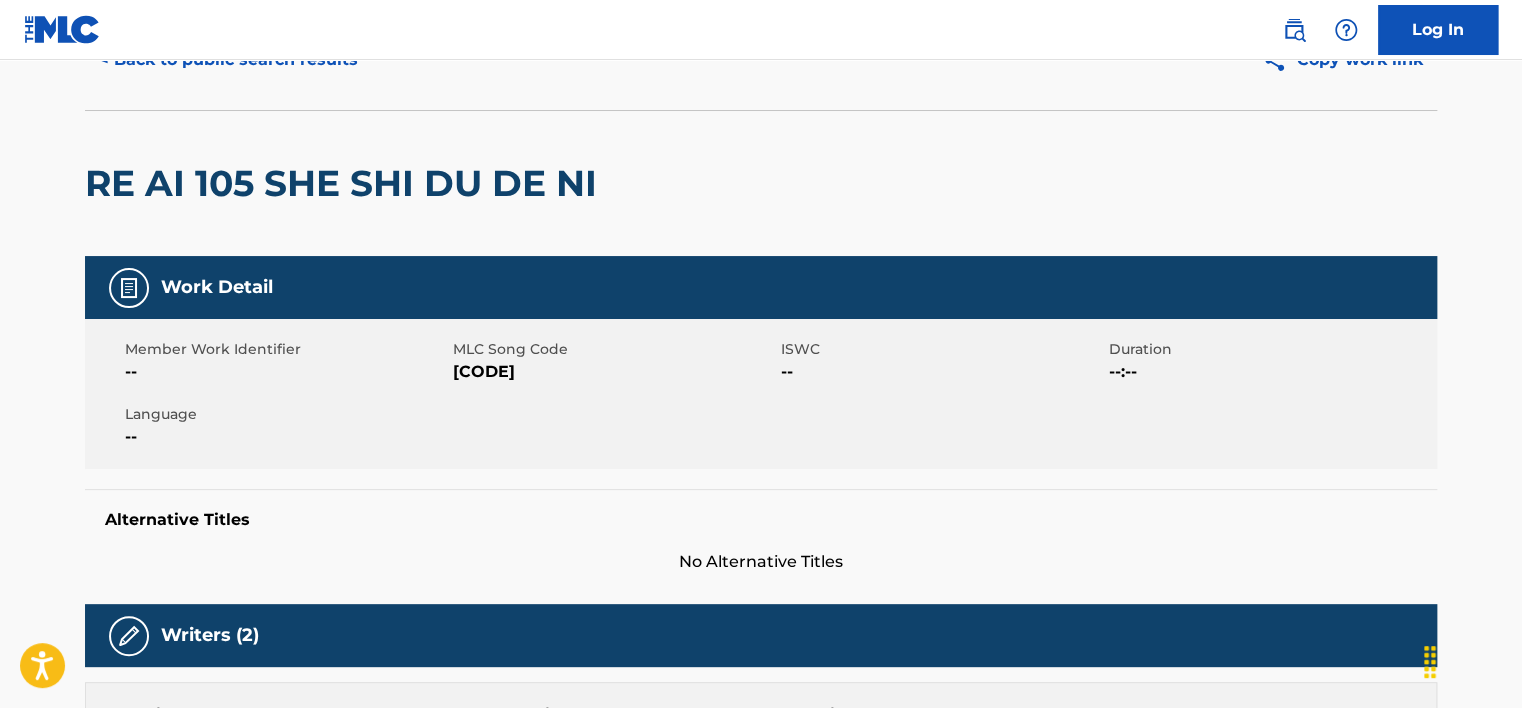 click on "[CODE]" at bounding box center [614, 372] 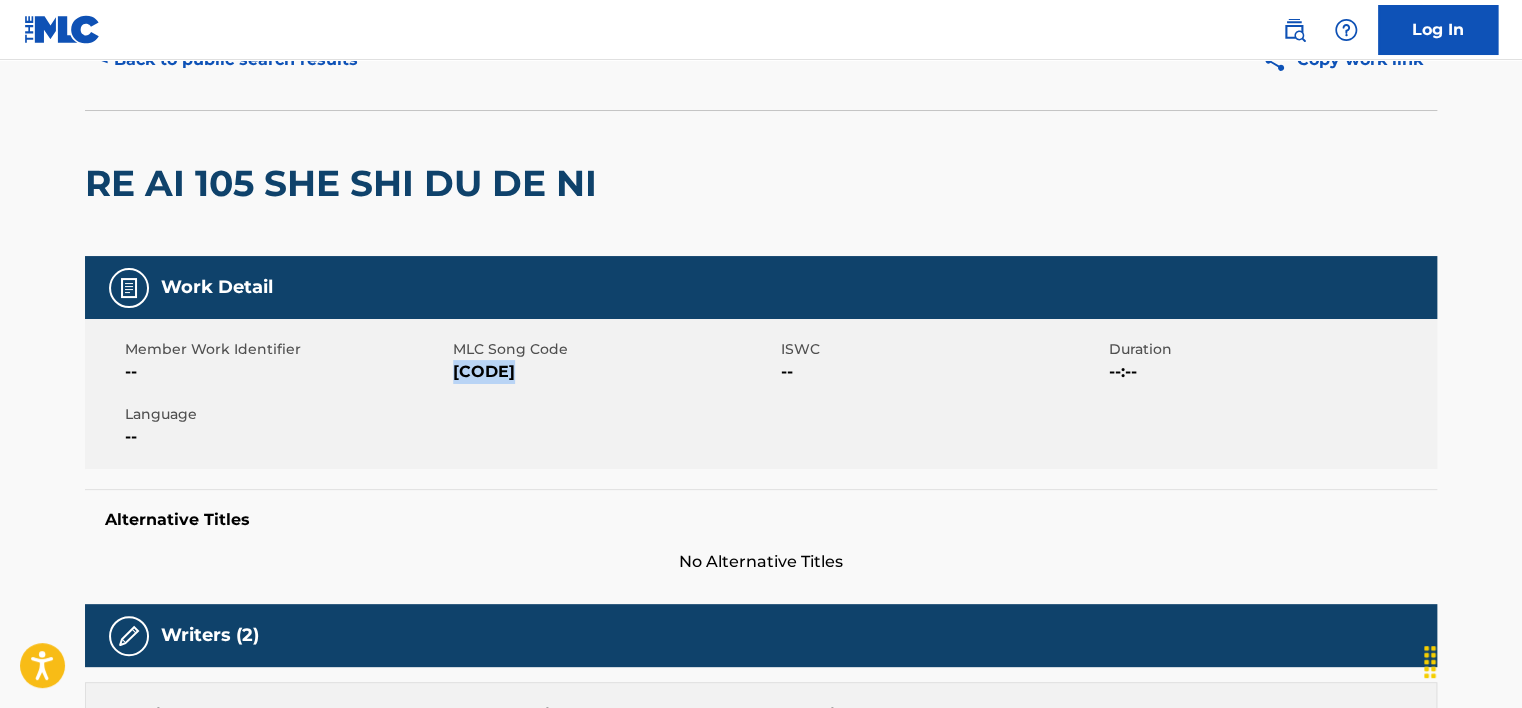 click on "[CODE]" at bounding box center [614, 372] 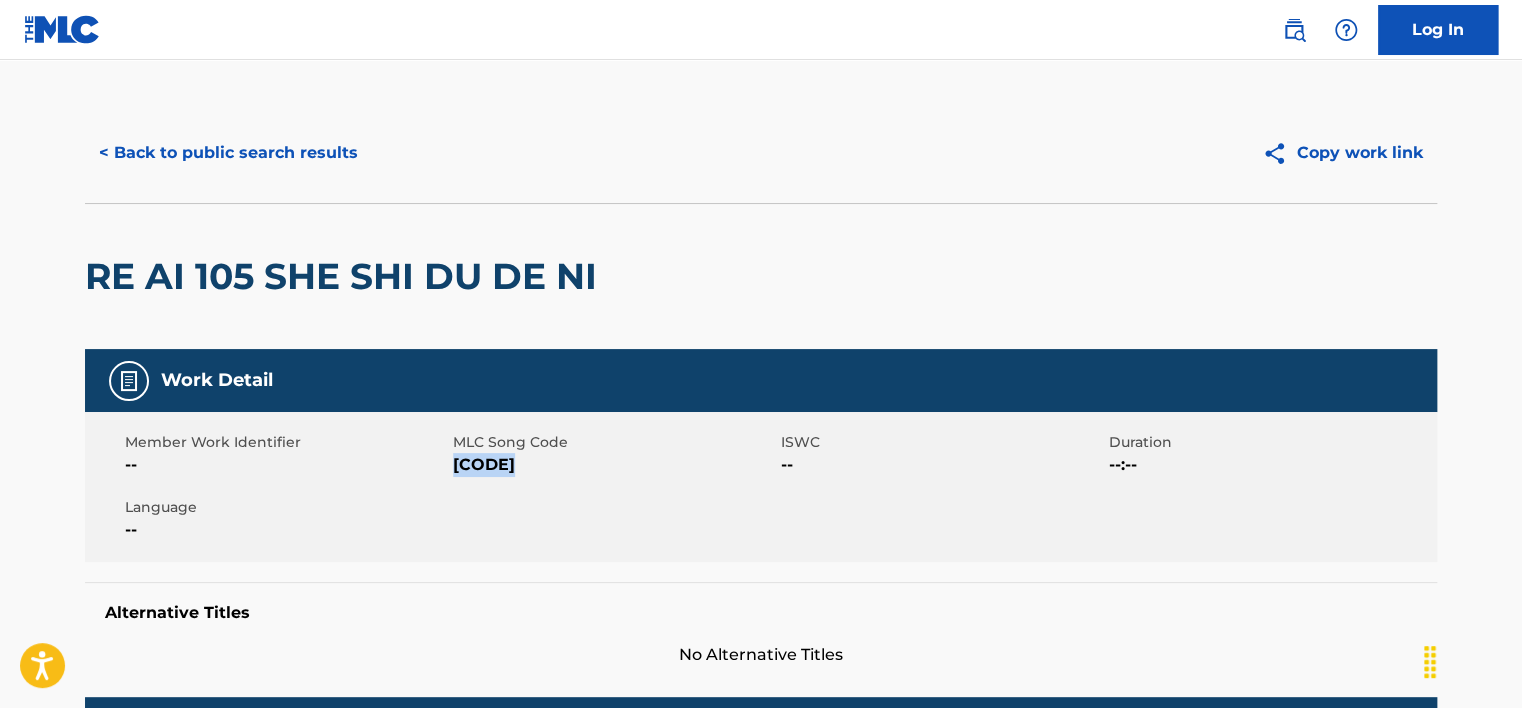 scroll, scrollTop: 0, scrollLeft: 0, axis: both 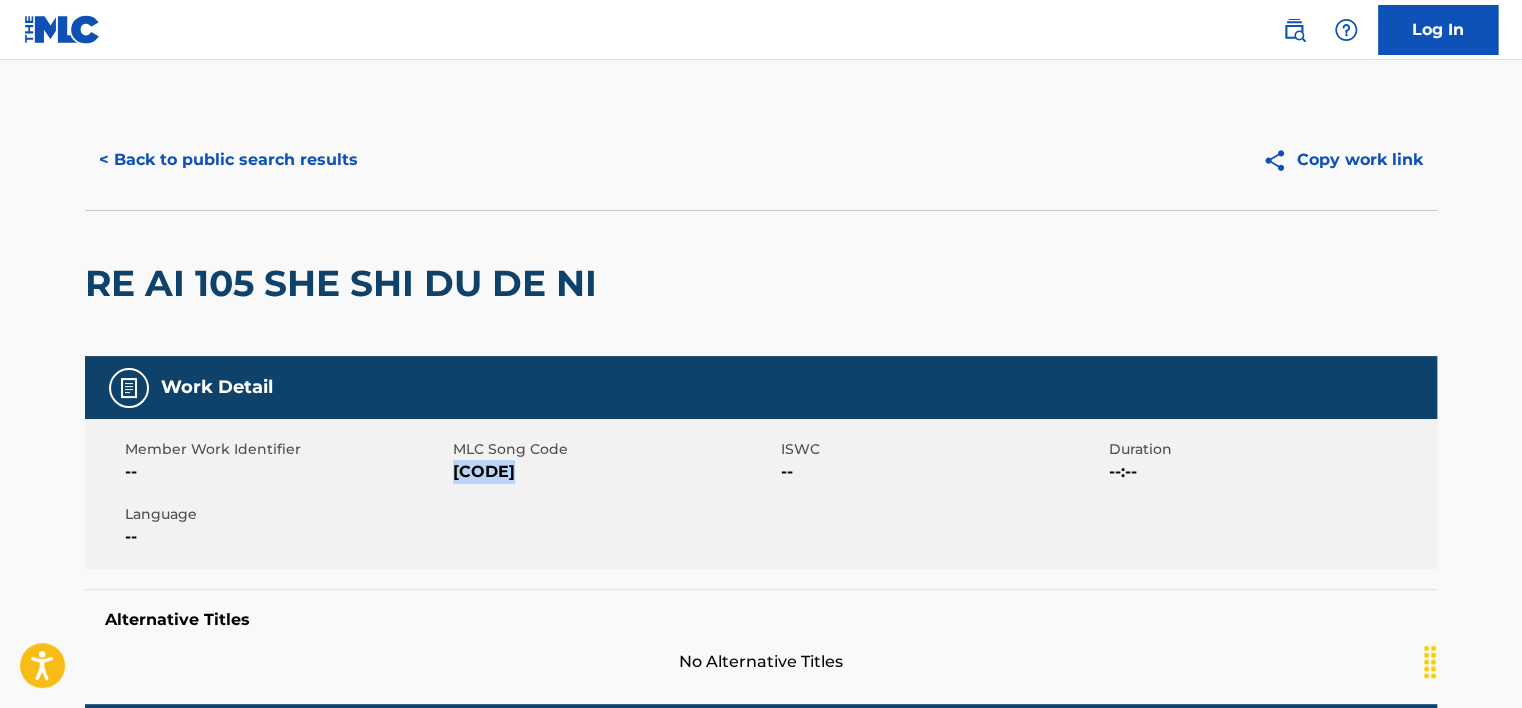 click on "< Back to public search results" at bounding box center (228, 160) 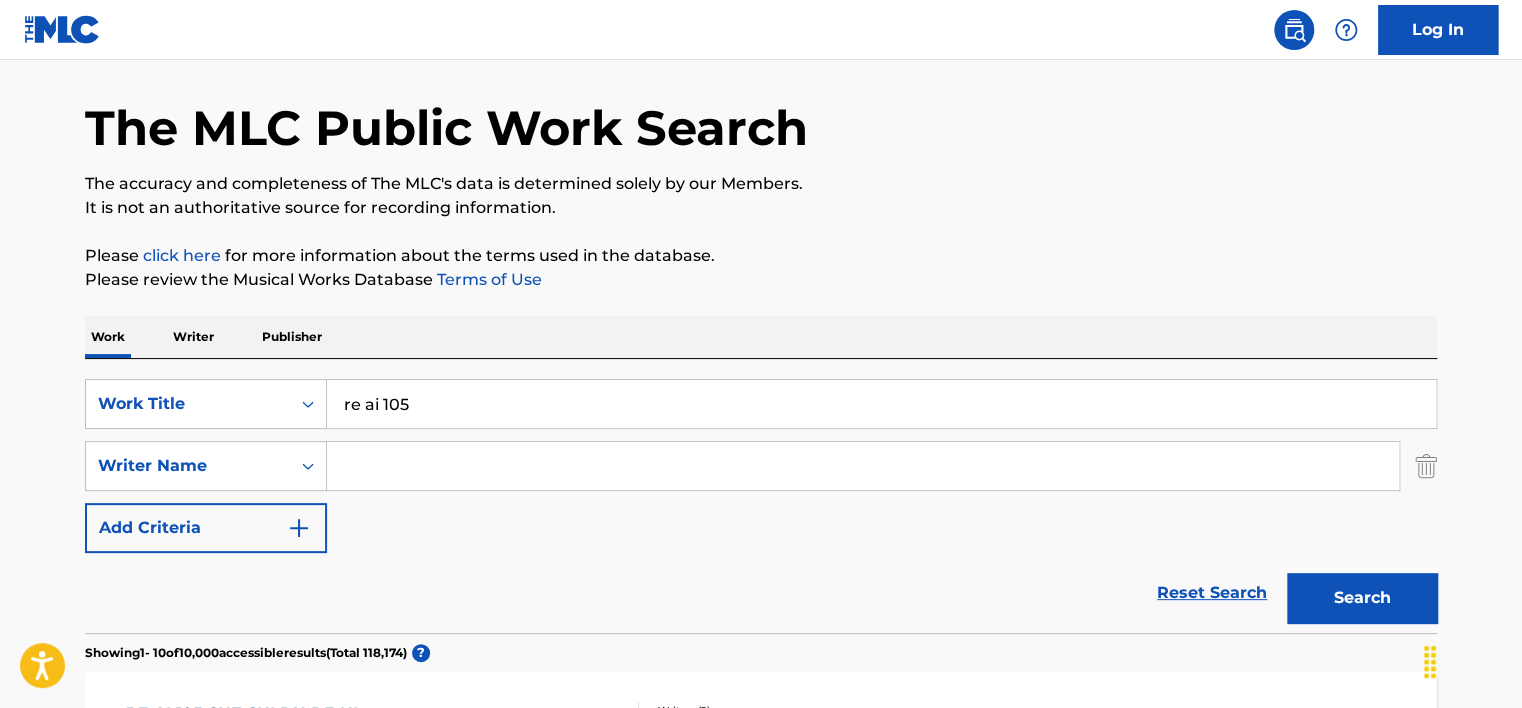 scroll, scrollTop: 0, scrollLeft: 0, axis: both 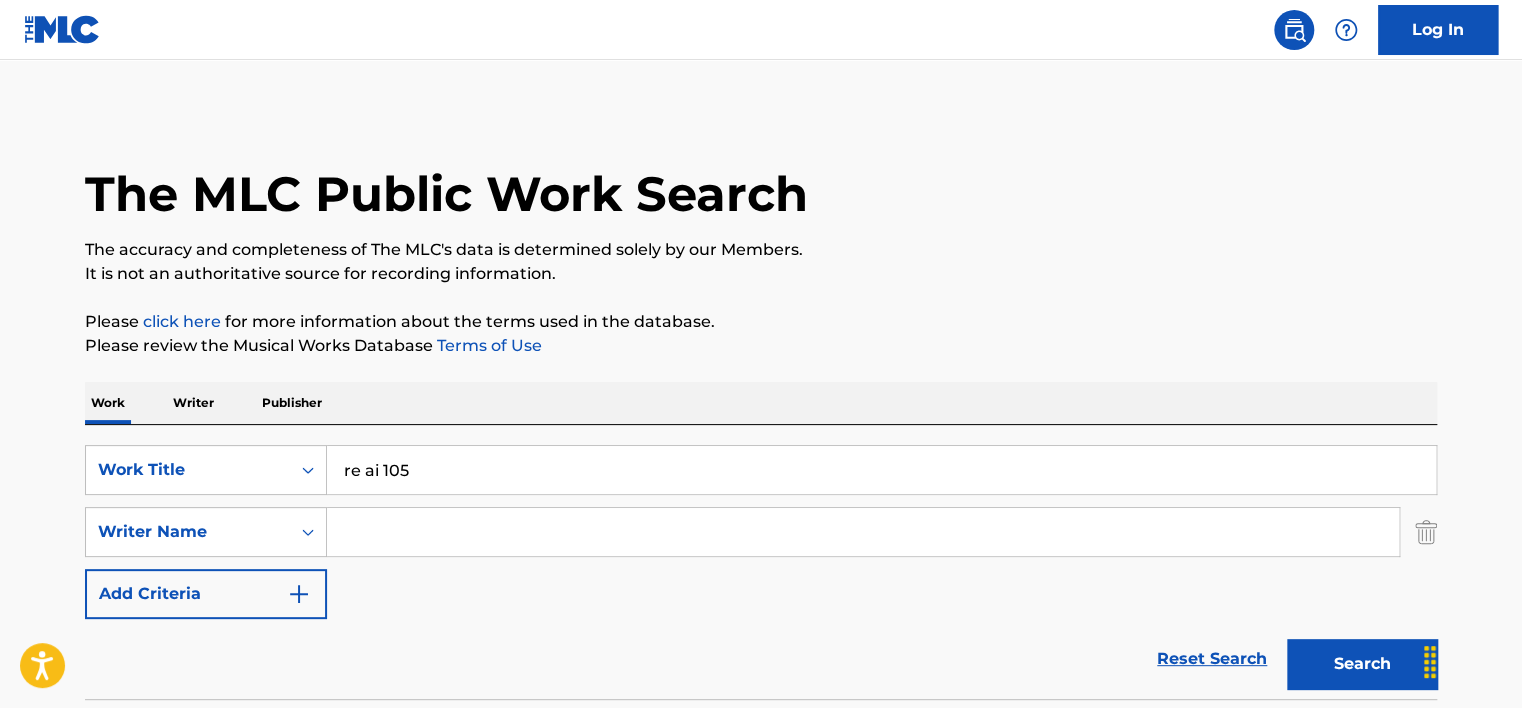 click on "re ai 105" at bounding box center (881, 470) 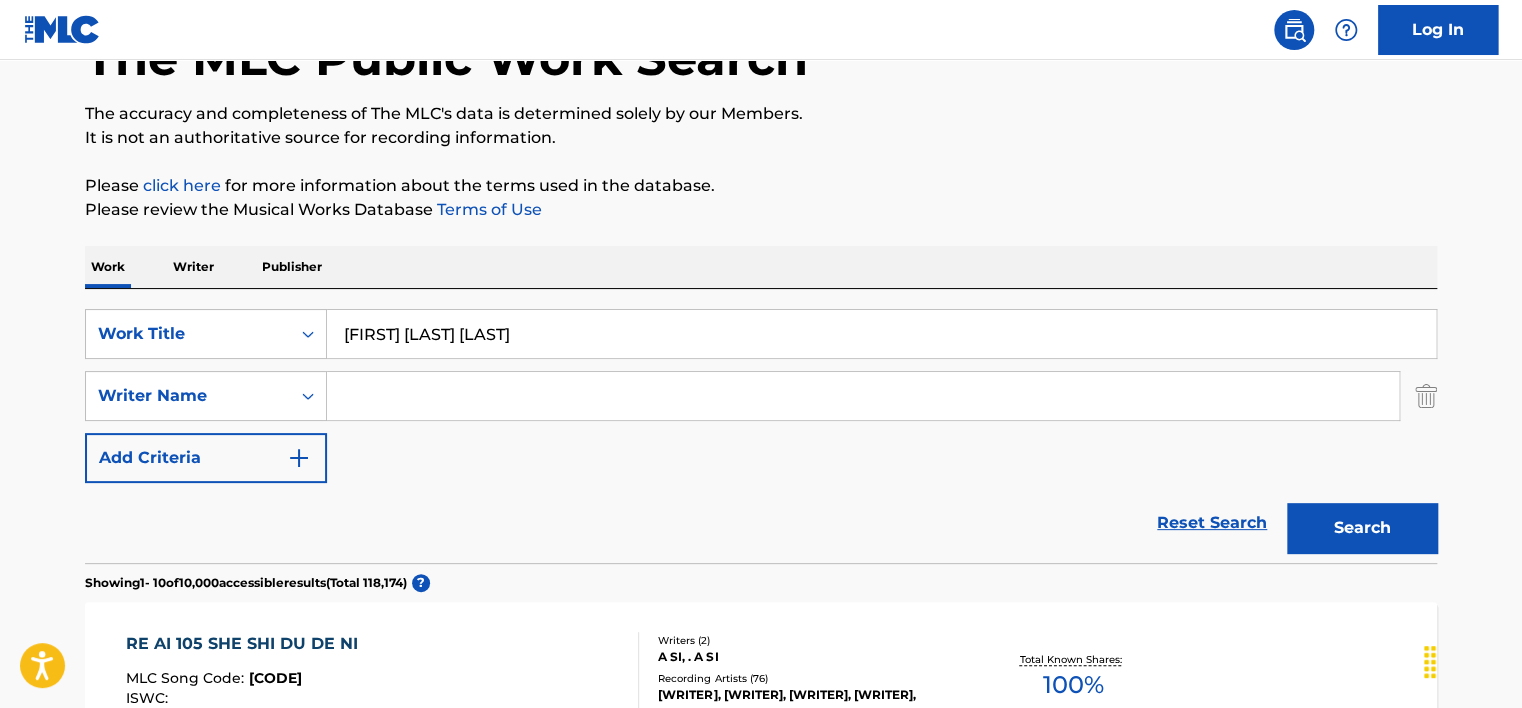 scroll, scrollTop: 200, scrollLeft: 0, axis: vertical 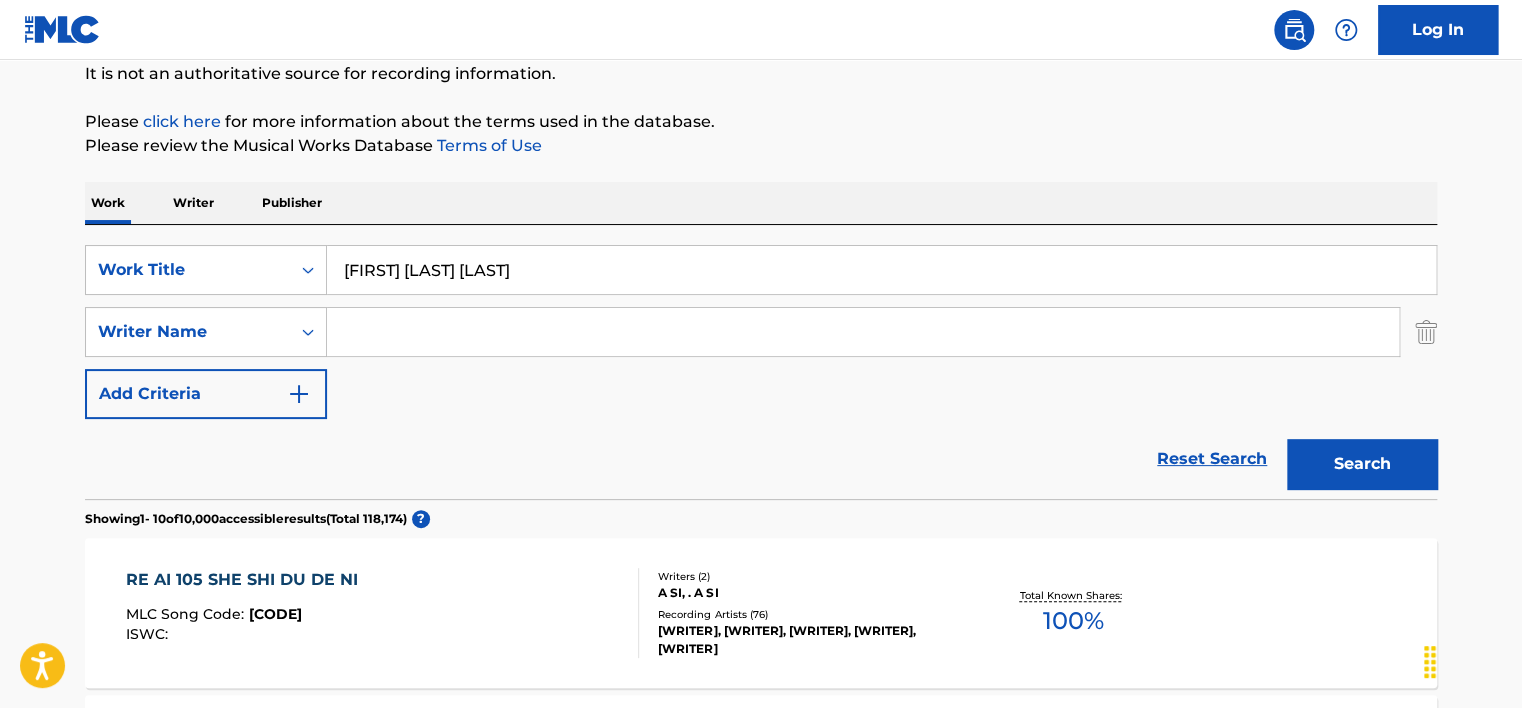 type on "[FIRST] [LAST] [LAST]" 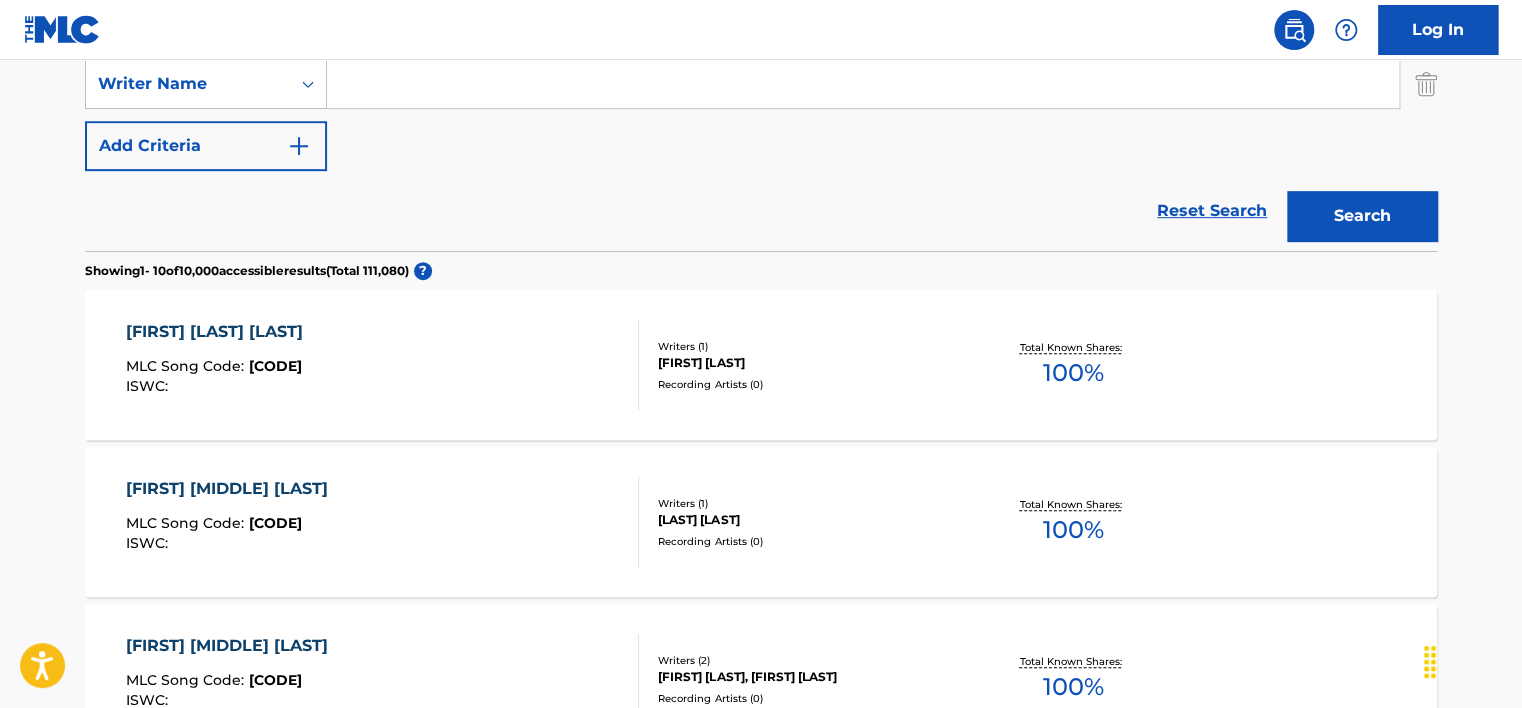 scroll, scrollTop: 400, scrollLeft: 0, axis: vertical 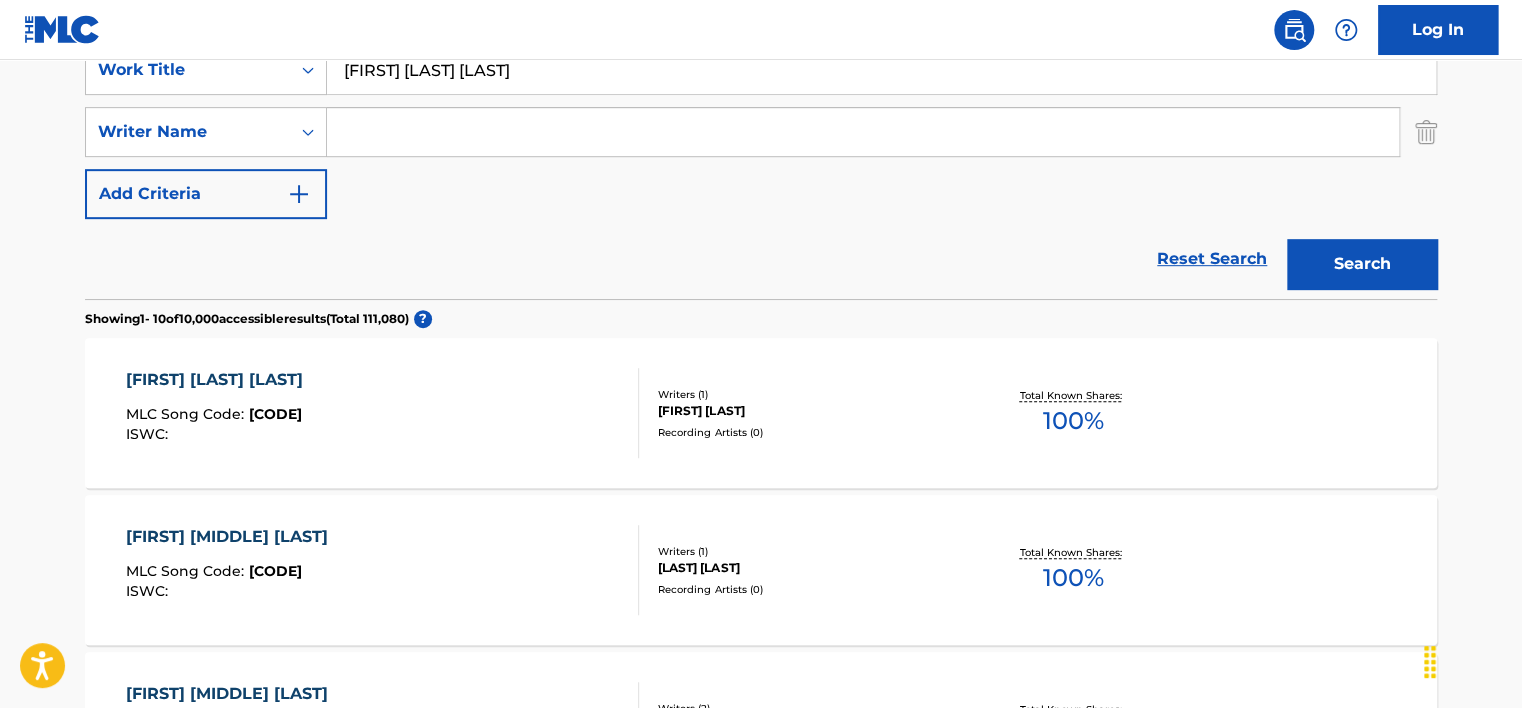 click at bounding box center (863, 132) 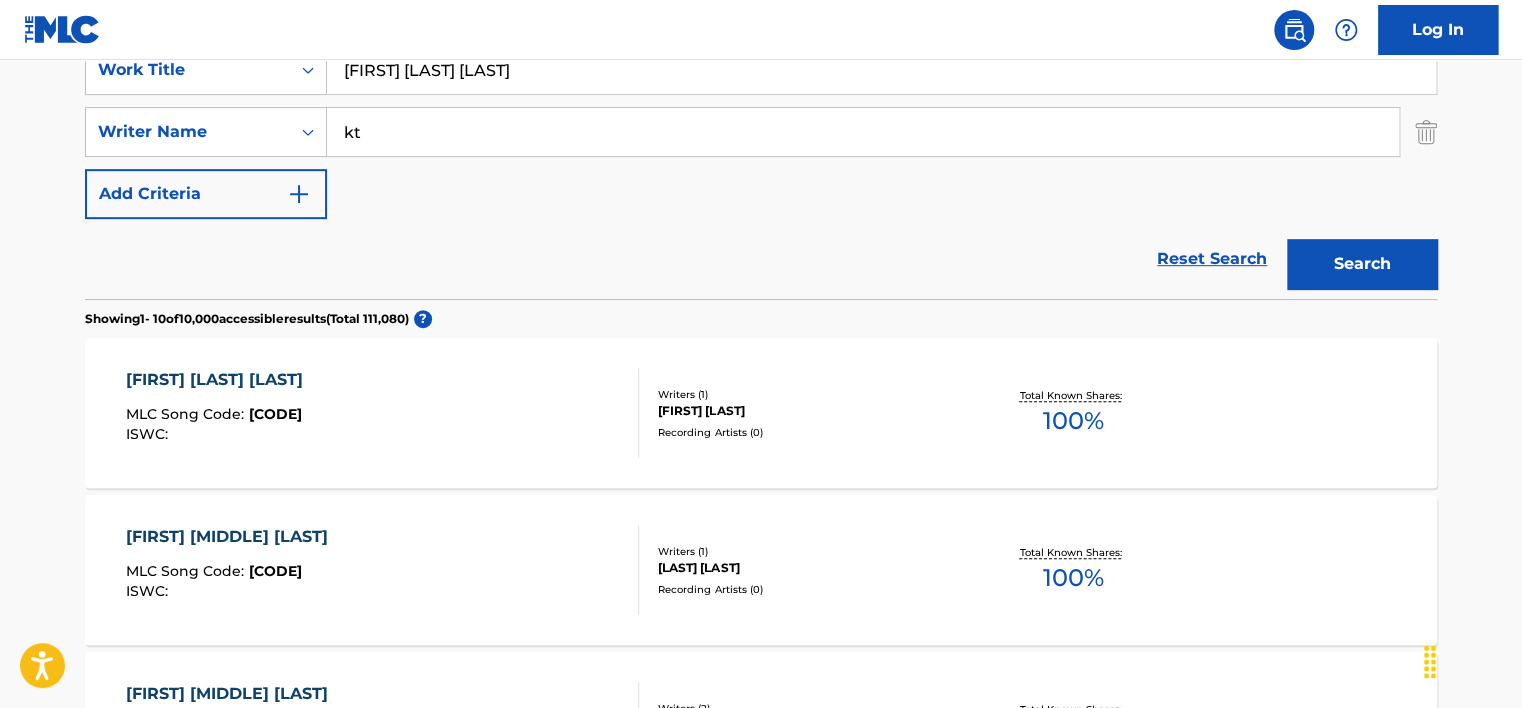 click on "Search" at bounding box center (1362, 264) 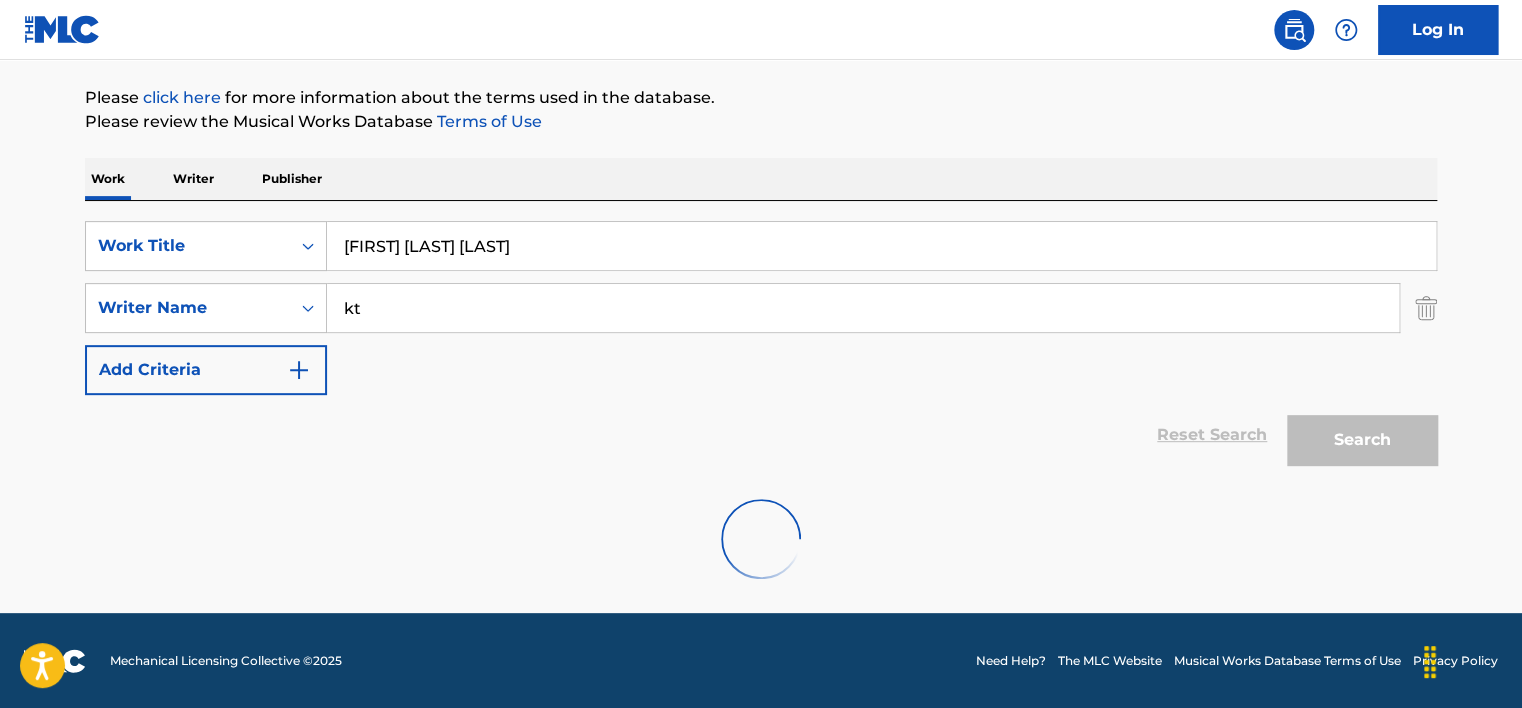 scroll, scrollTop: 380, scrollLeft: 0, axis: vertical 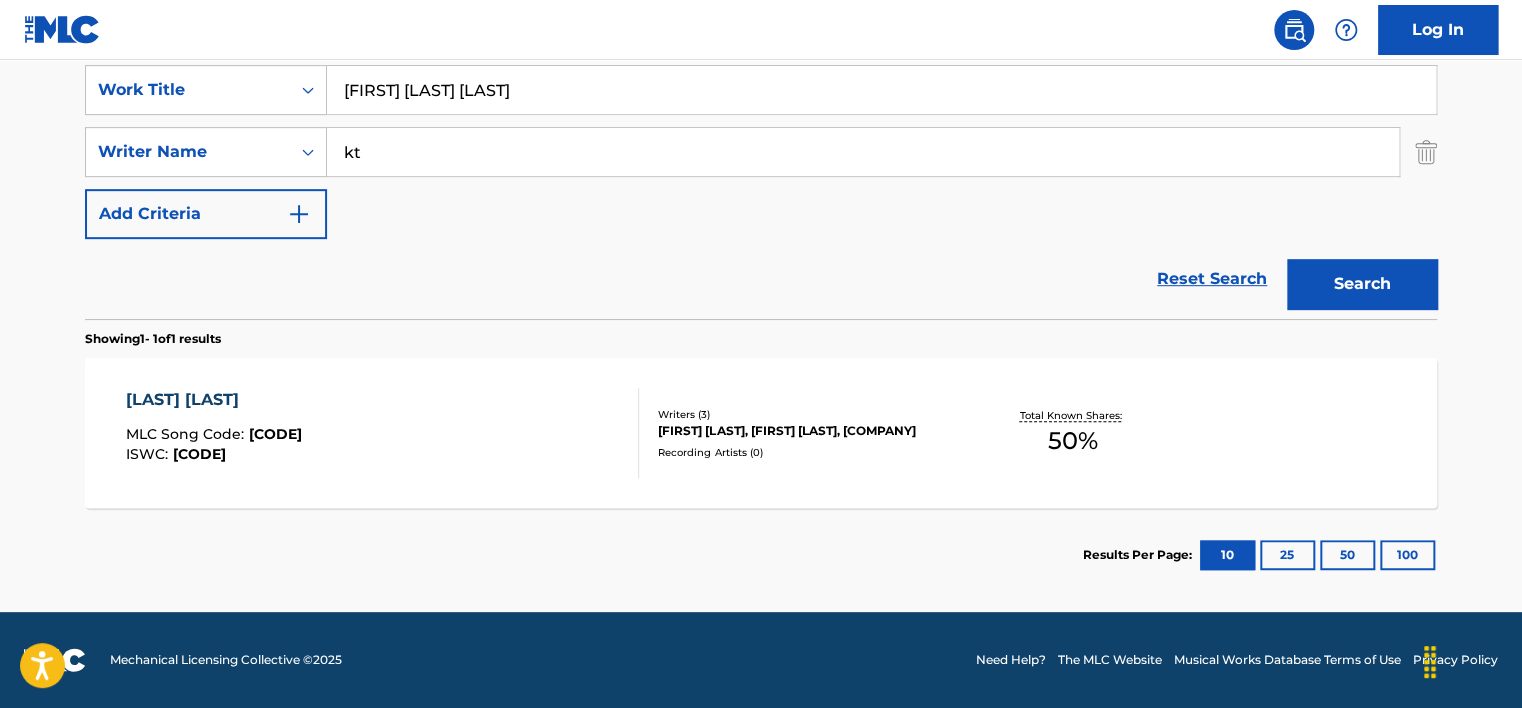 click on "kt" at bounding box center (863, 152) 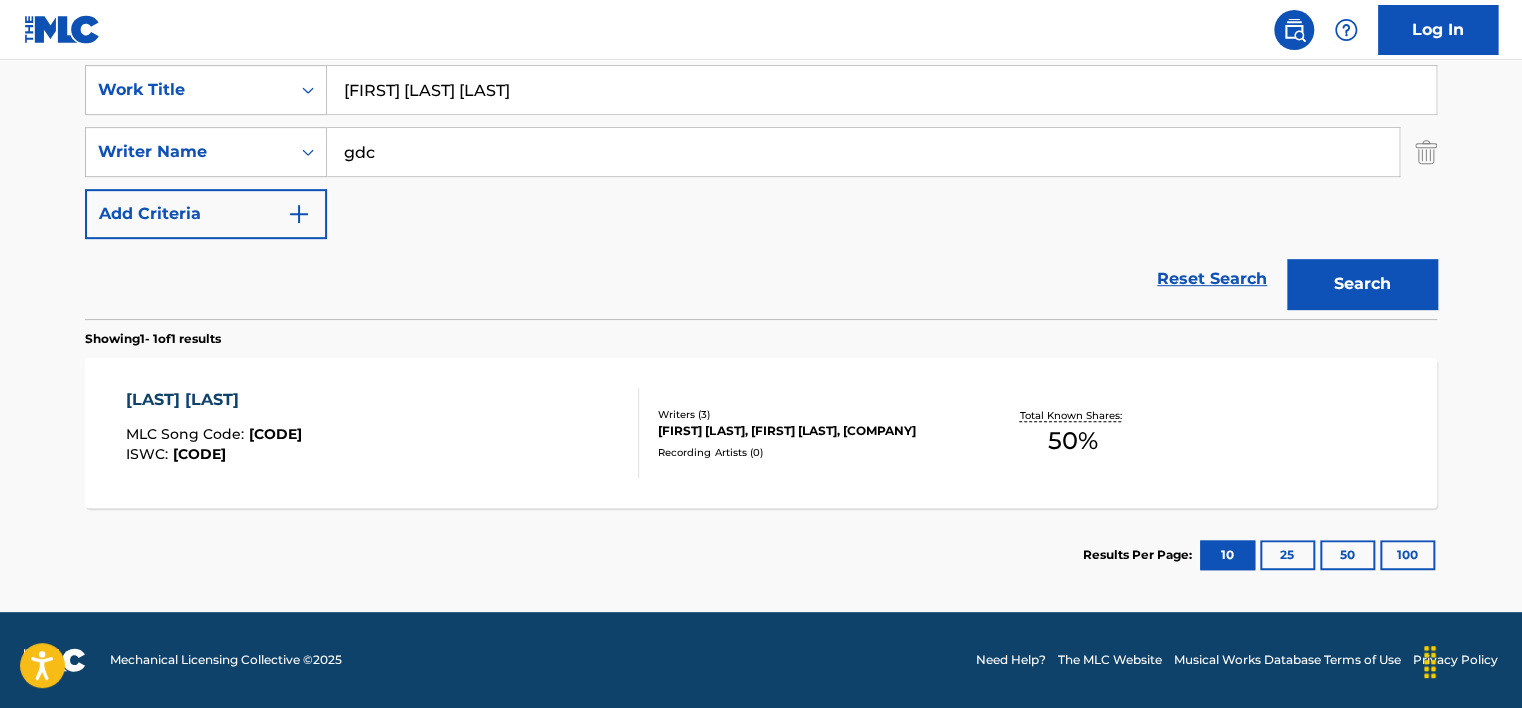 type on "gdc" 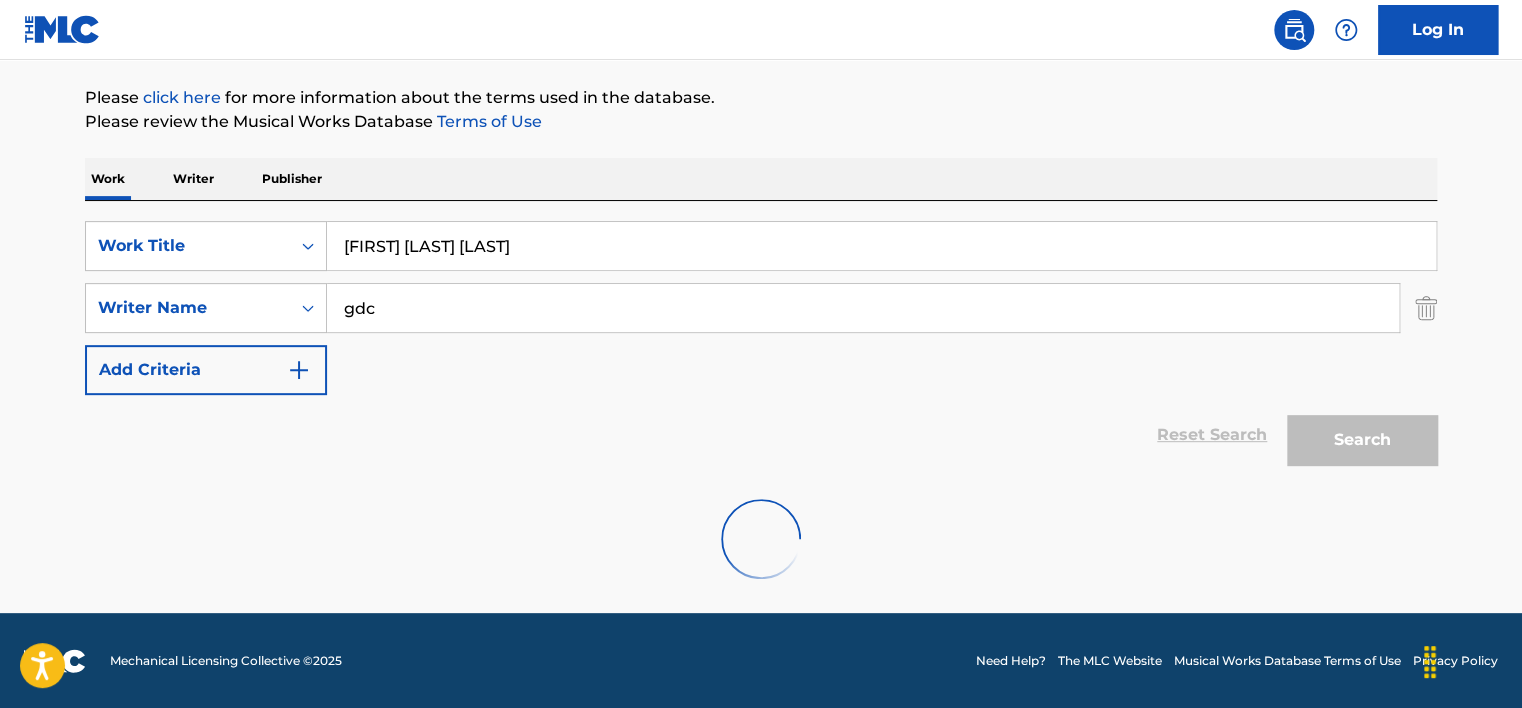 scroll, scrollTop: 160, scrollLeft: 0, axis: vertical 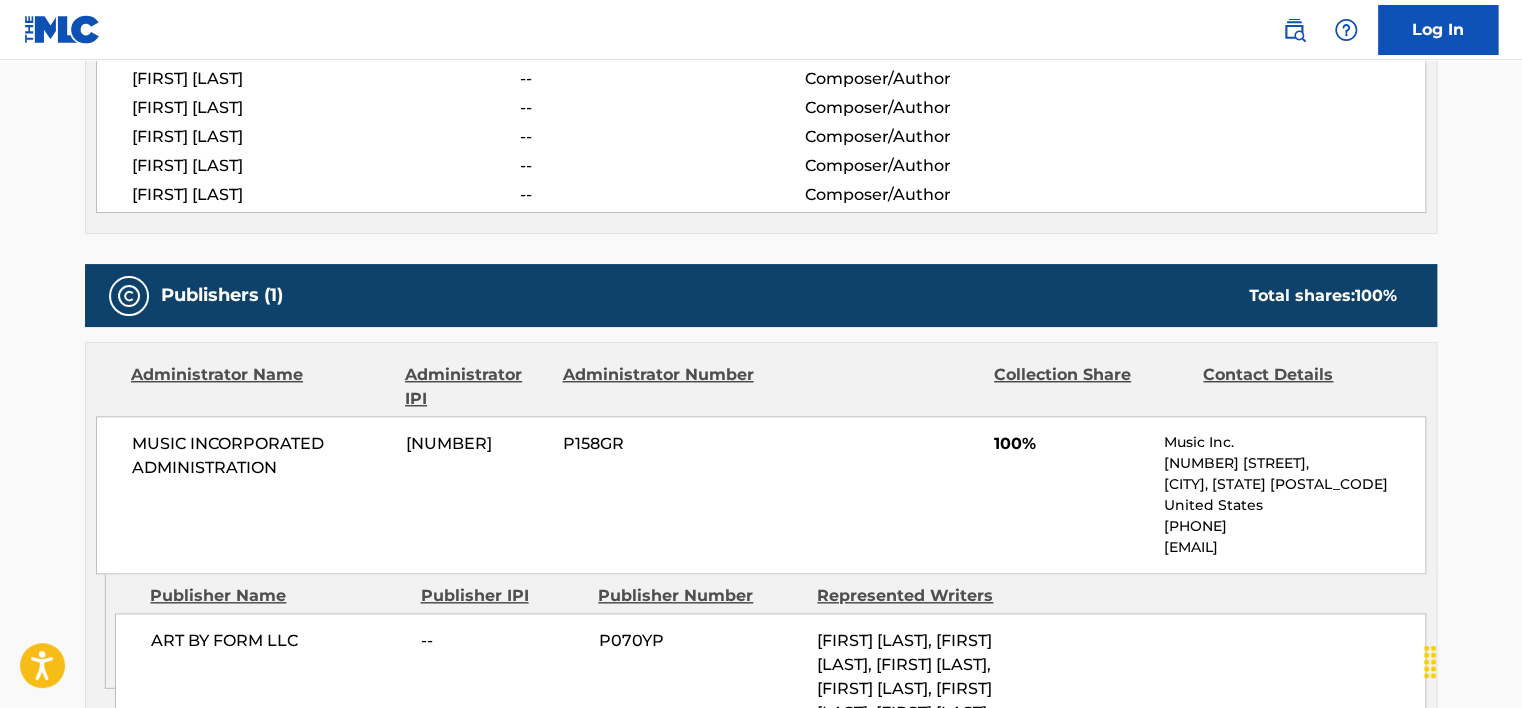 click on "MUSIC INCORPORATED ADMINISTRATION 01092046476 P158GR 100% Music Inc. 1515 Longwood Dr,  Norfolk, Virginia 23508 United States +1-844-8443421 publishing@music.ceo" at bounding box center (761, 495) 